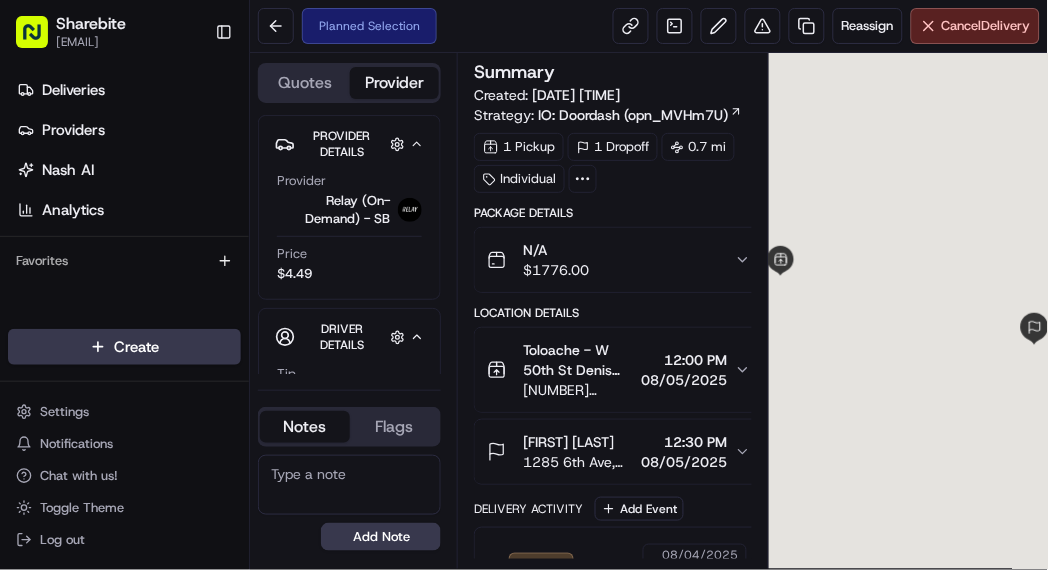 scroll, scrollTop: 0, scrollLeft: 0, axis: both 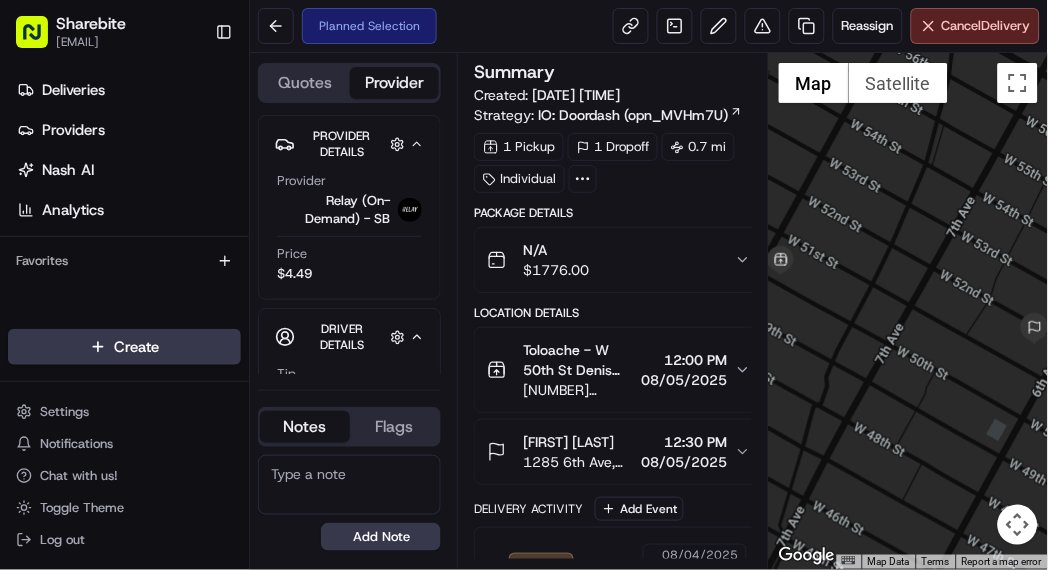 click on "12:00 PM" at bounding box center (684, 360) 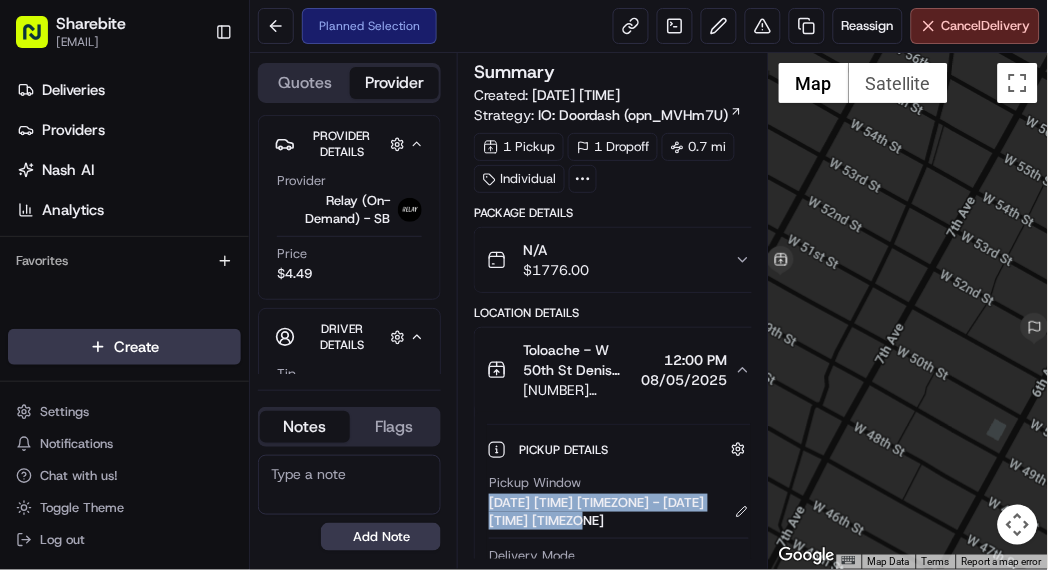 drag, startPoint x: 437, startPoint y: 370, endPoint x: 698, endPoint y: 374, distance: 261.03064 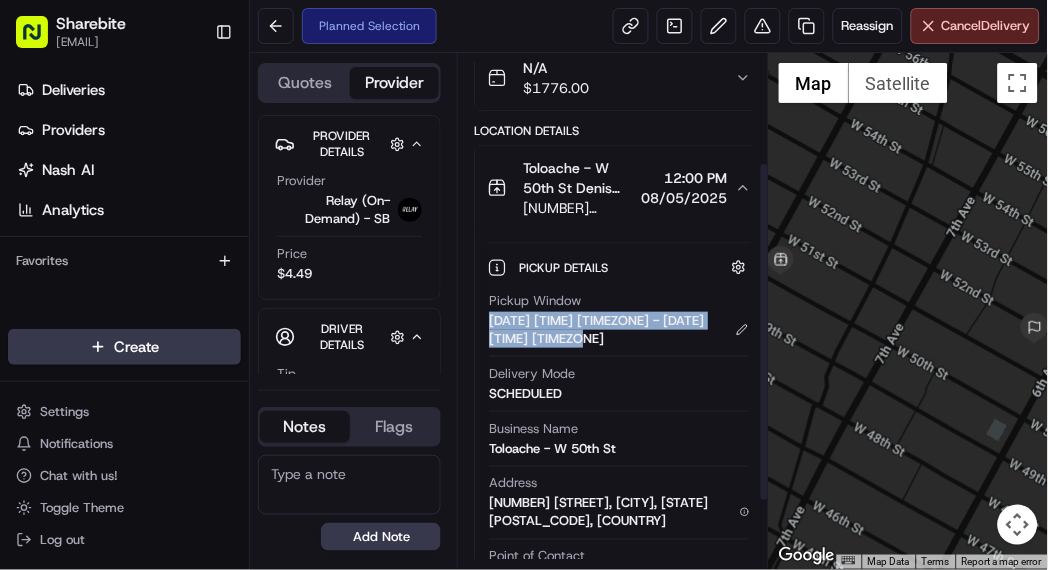scroll, scrollTop: 268, scrollLeft: 0, axis: vertical 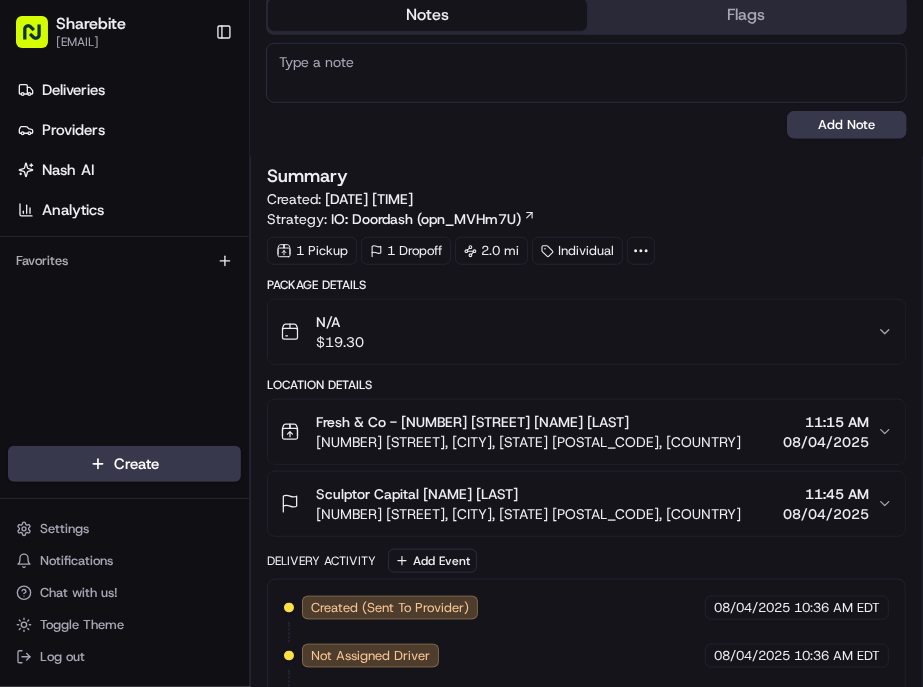 click on "Fresh & Co - 499 7th Ave Denis Sharebite 499 7th Ave, New York, NY 10018, USA 11:15 AM 08/04/2025" at bounding box center [578, 432] 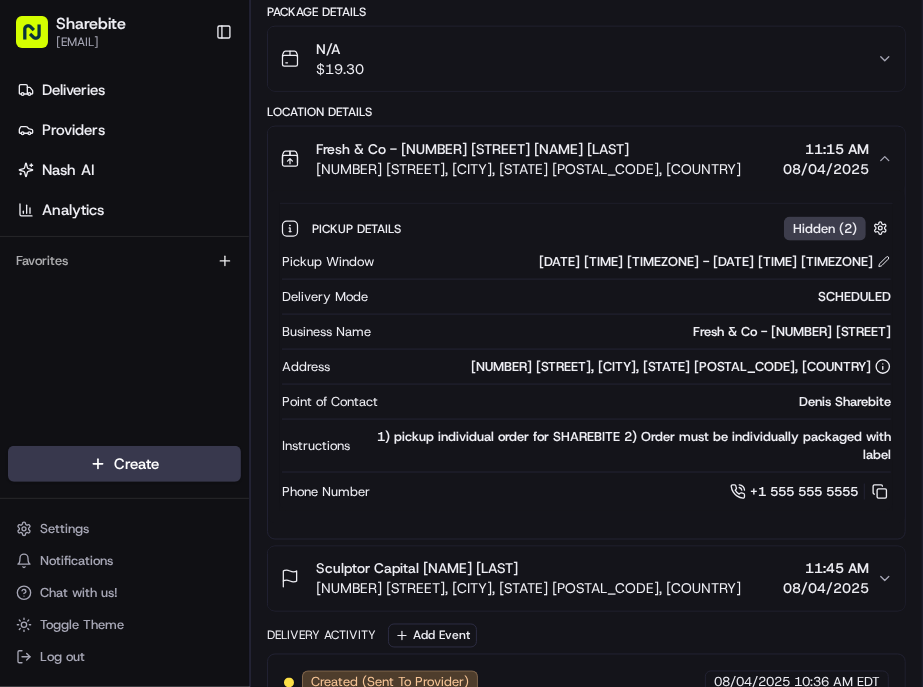scroll, scrollTop: 1000, scrollLeft: 0, axis: vertical 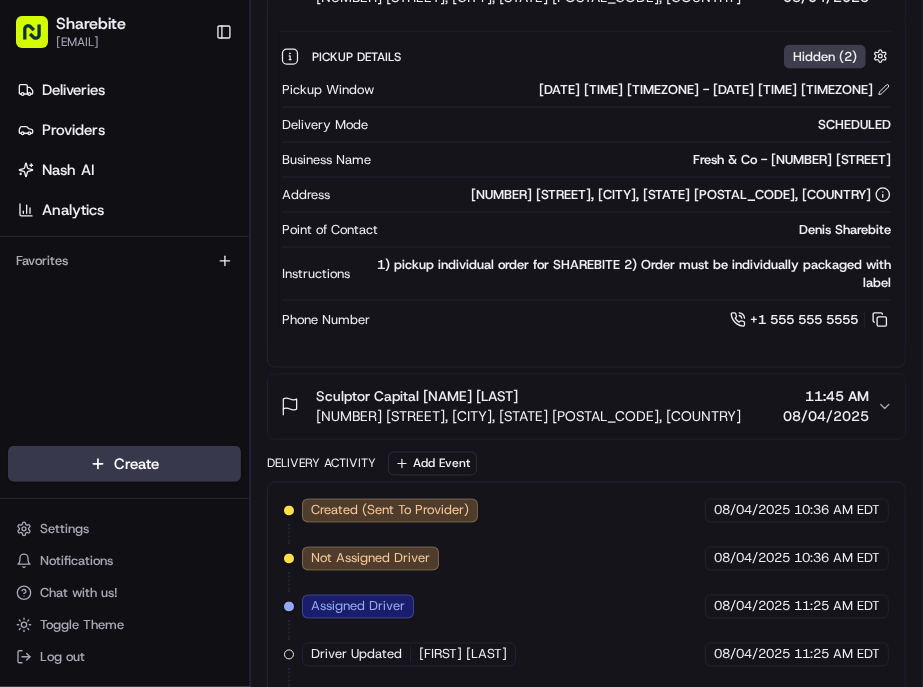 drag, startPoint x: 753, startPoint y: 623, endPoint x: 754, endPoint y: 503, distance: 120.004166 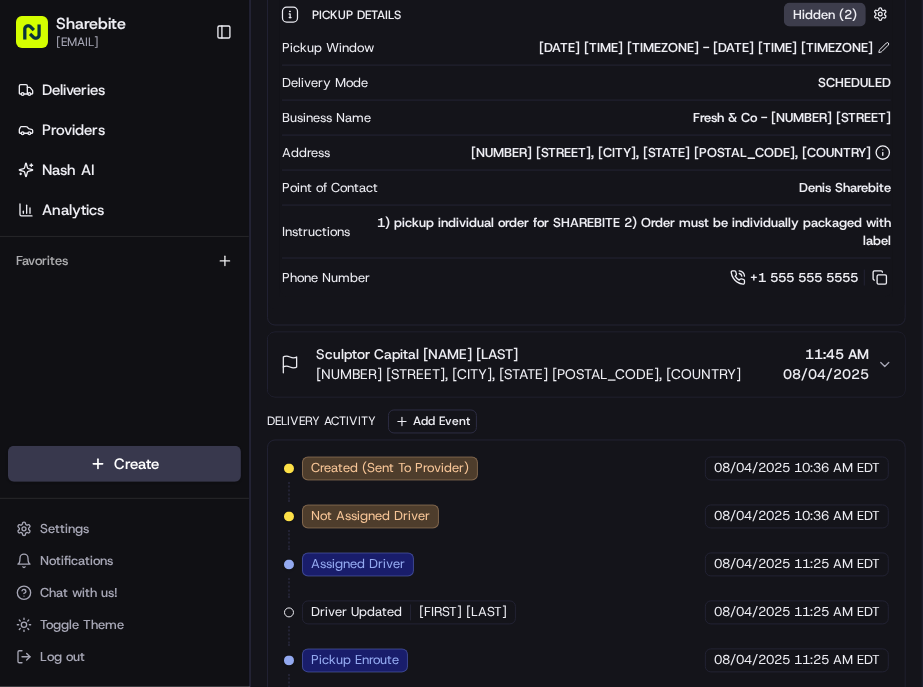 scroll, scrollTop: 1245, scrollLeft: 0, axis: vertical 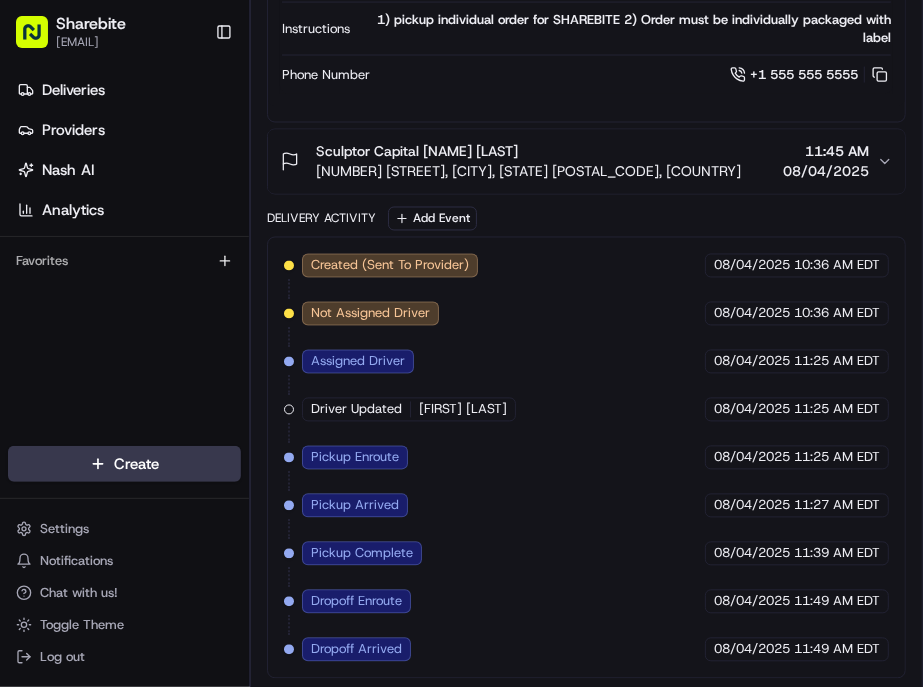 drag, startPoint x: 367, startPoint y: 524, endPoint x: 573, endPoint y: 578, distance: 212.96008 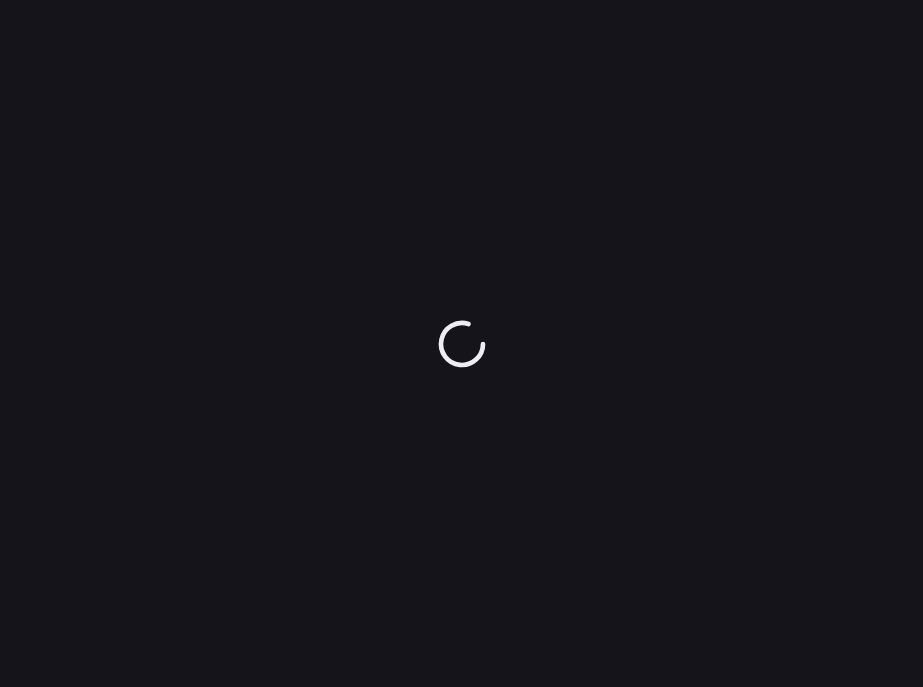 scroll, scrollTop: 0, scrollLeft: 0, axis: both 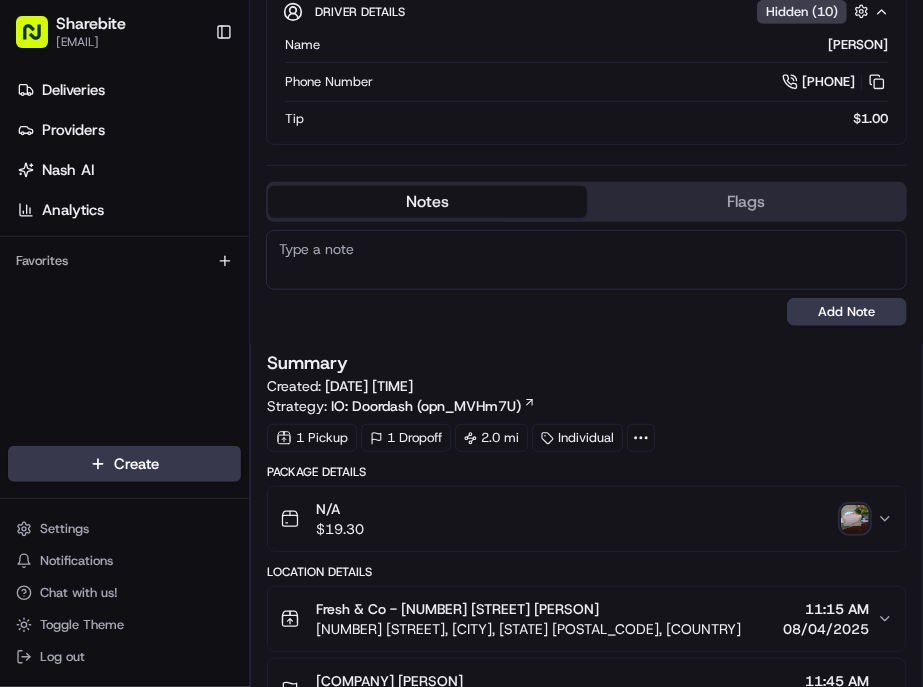 click at bounding box center [855, 519] 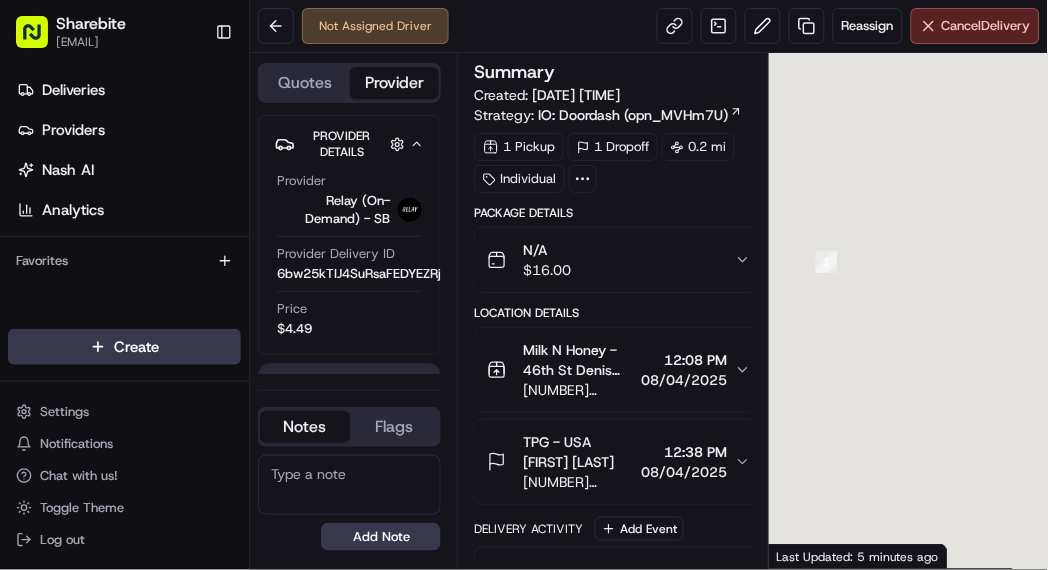 scroll, scrollTop: 0, scrollLeft: 0, axis: both 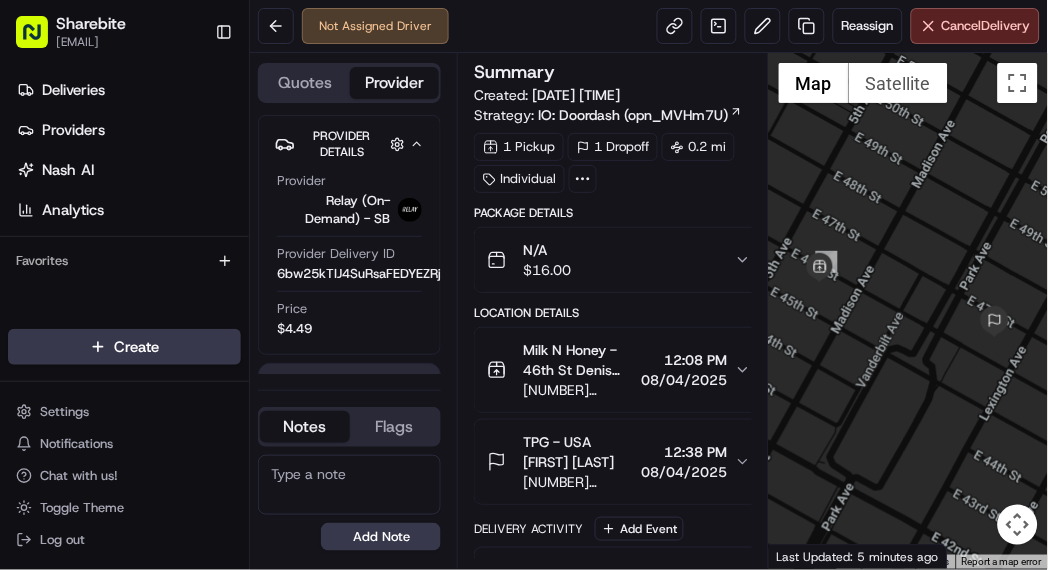 click on "12:08 PM" at bounding box center (684, 360) 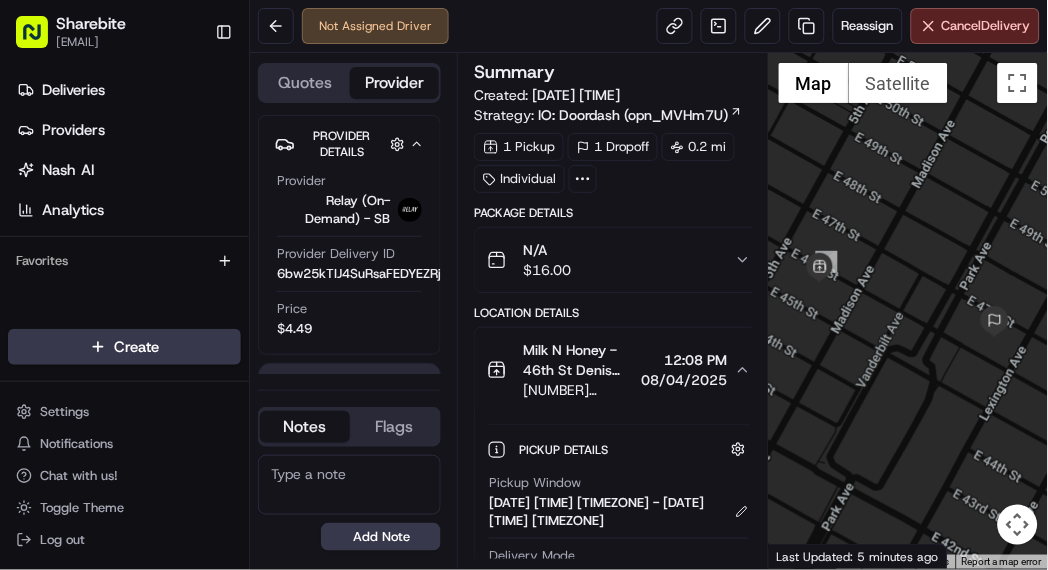 click on "08/04/2025" at bounding box center [684, 380] 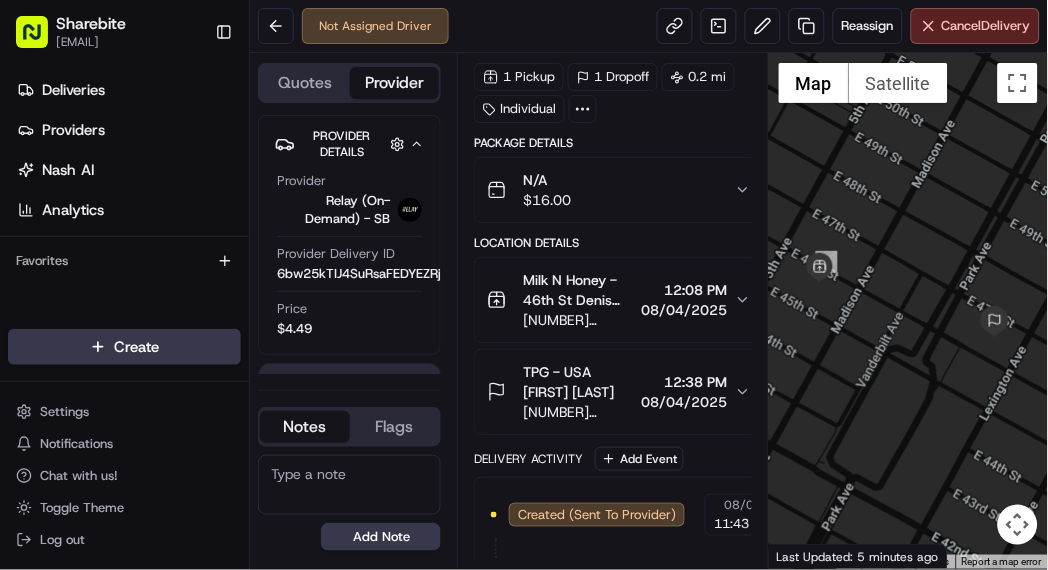 scroll, scrollTop: 190, scrollLeft: 0, axis: vertical 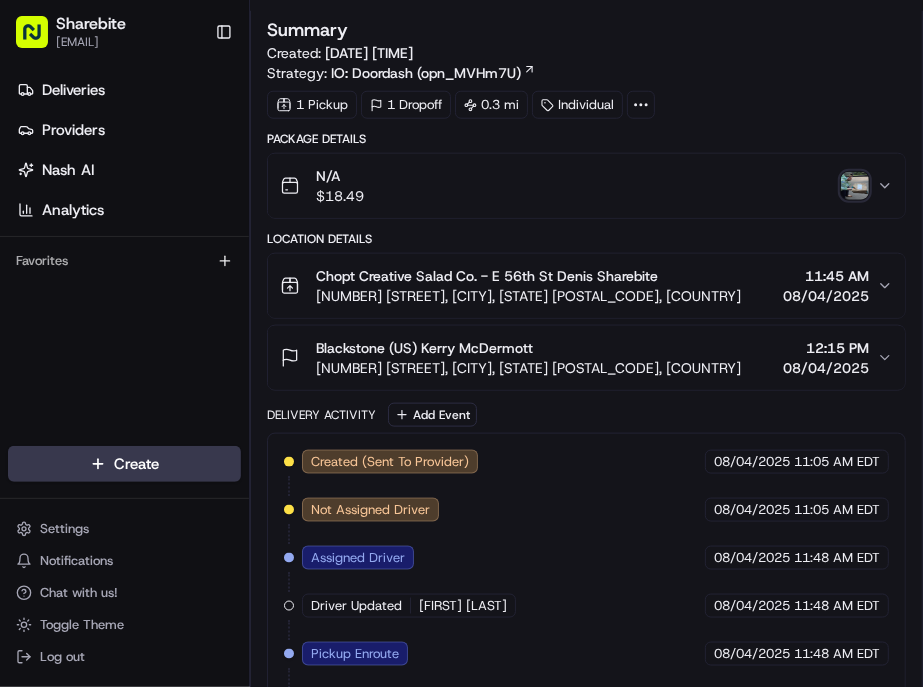click at bounding box center (855, 186) 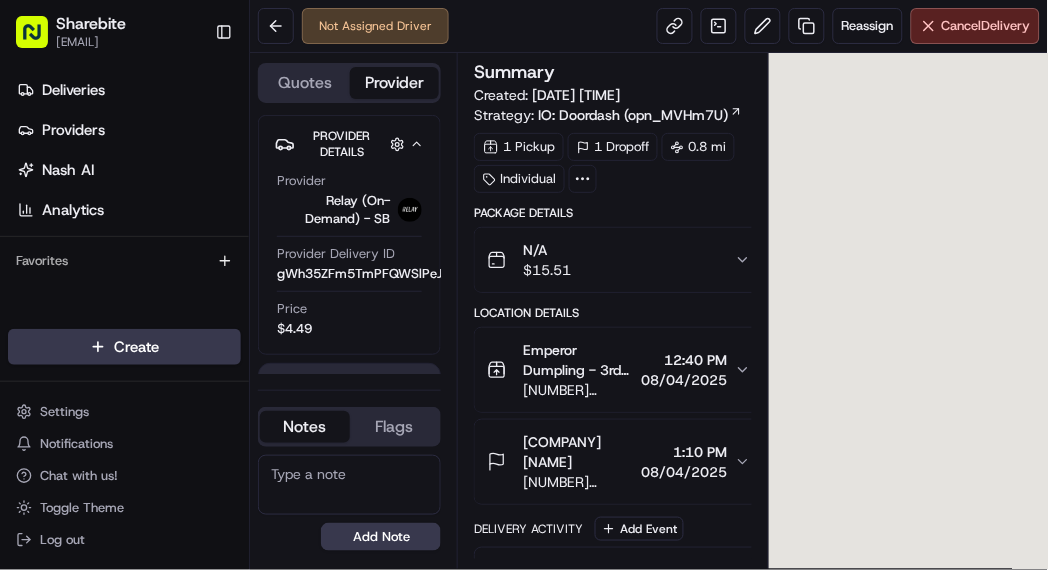 scroll, scrollTop: 0, scrollLeft: 0, axis: both 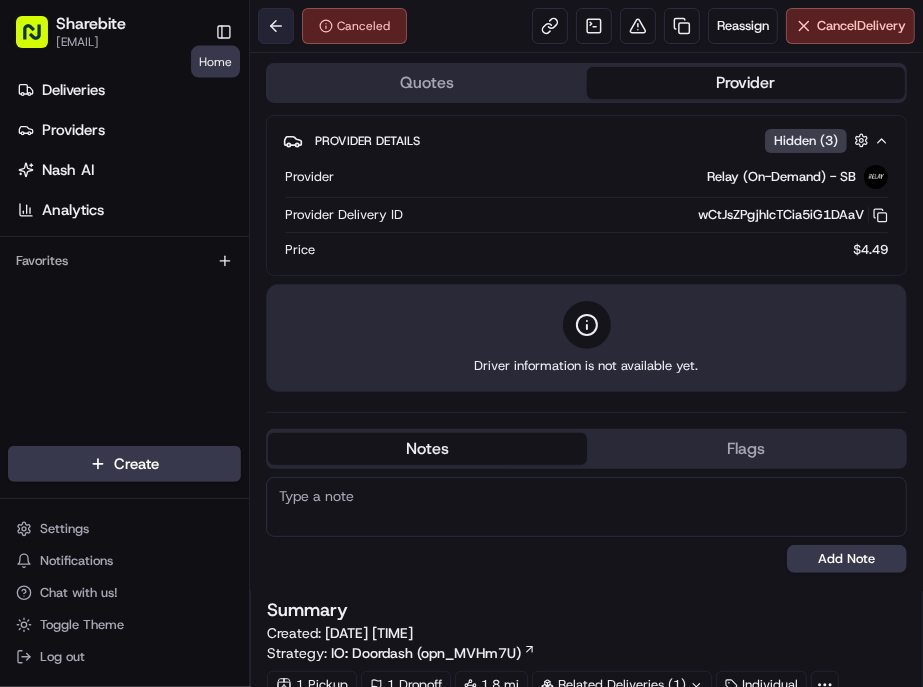 click at bounding box center (276, 26) 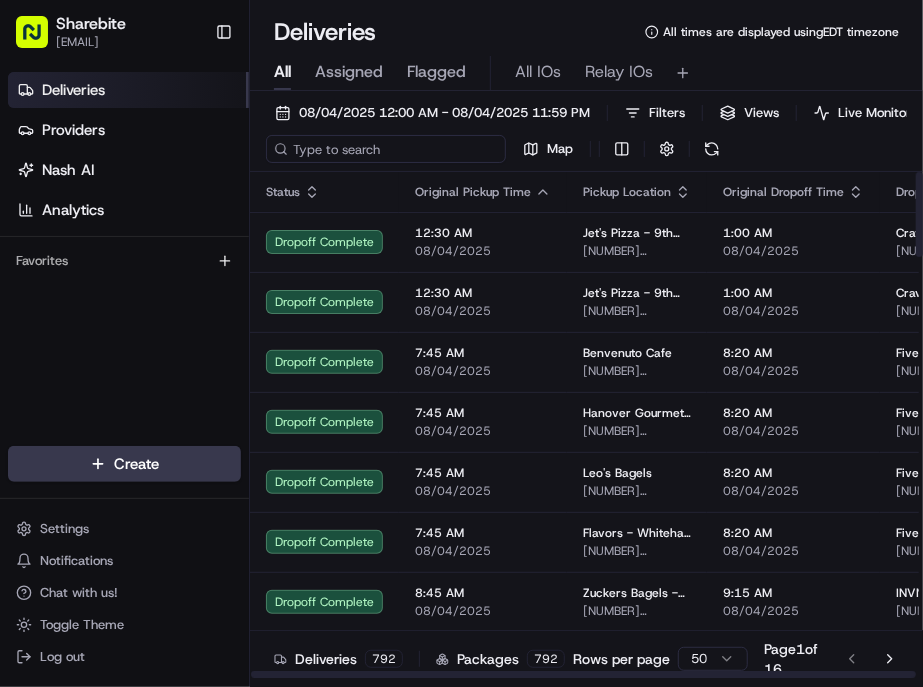click at bounding box center (386, 149) 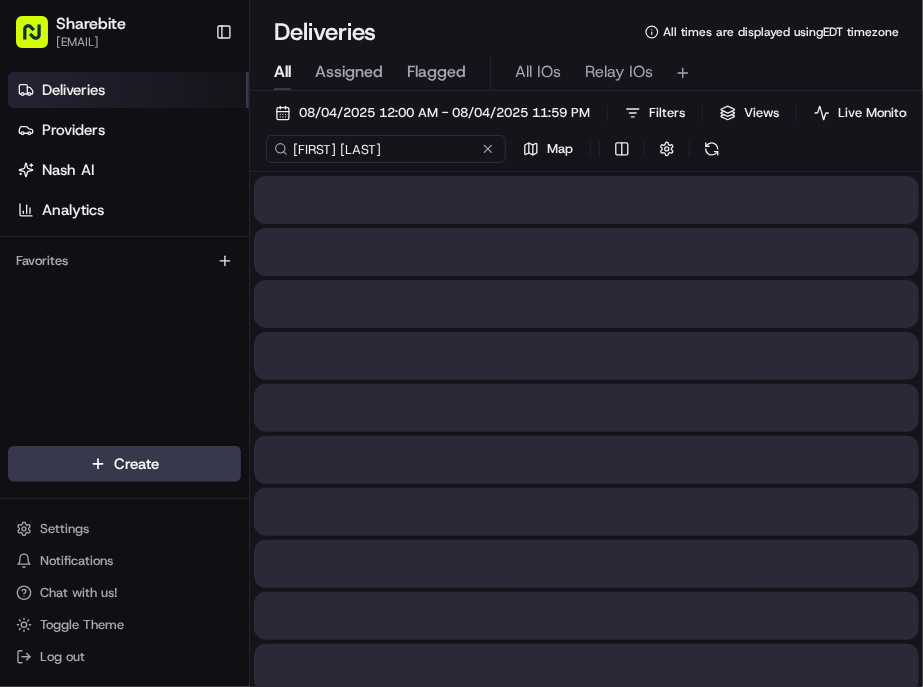 type on "[FIRST] [LAST]" 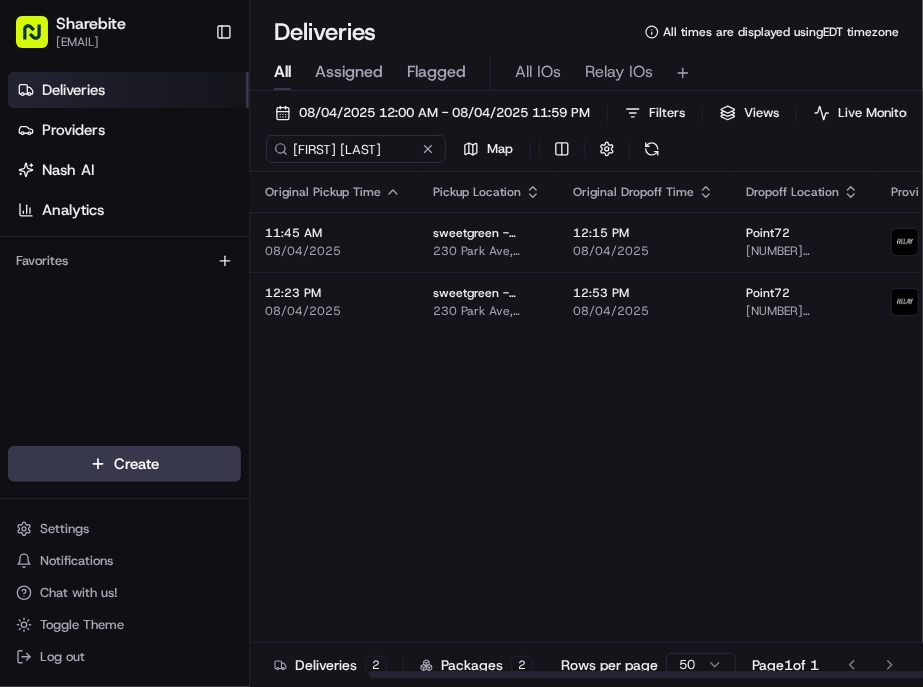 scroll, scrollTop: 0, scrollLeft: 141, axis: horizontal 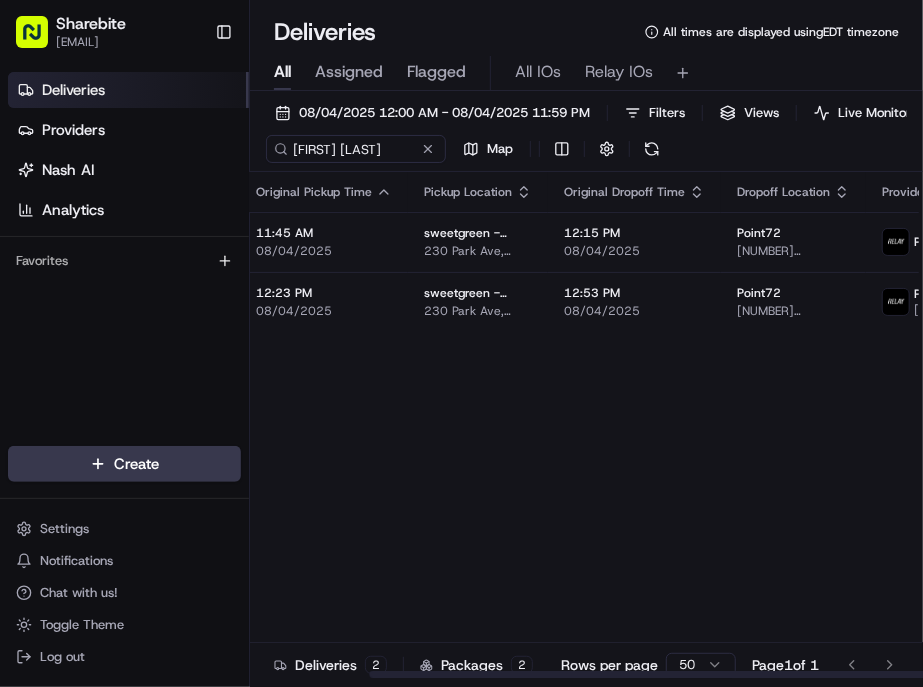 drag, startPoint x: 517, startPoint y: 642, endPoint x: 754, endPoint y: 650, distance: 237.13498 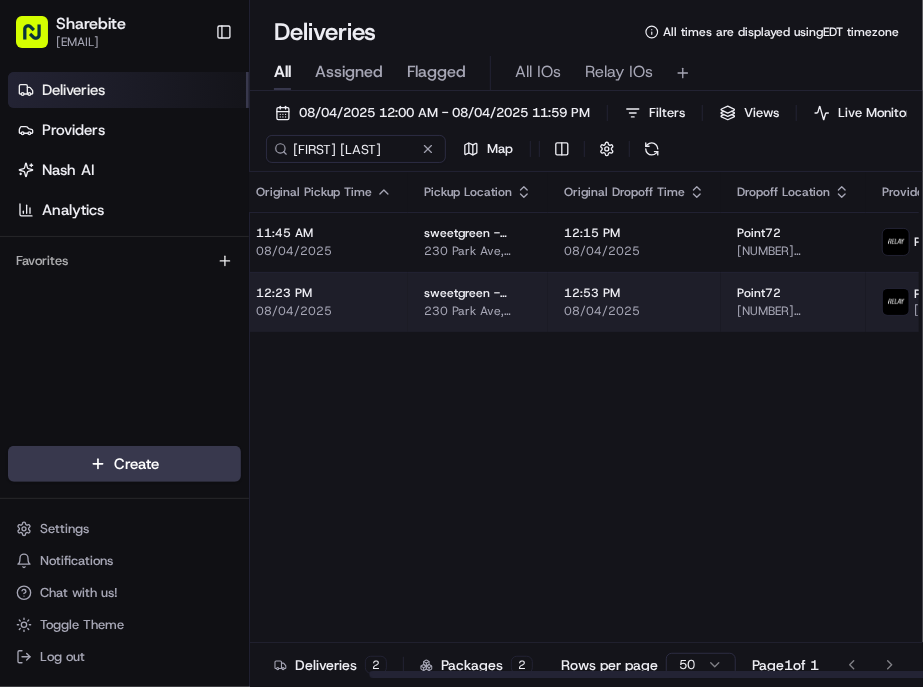 click at bounding box center (1118, 302) 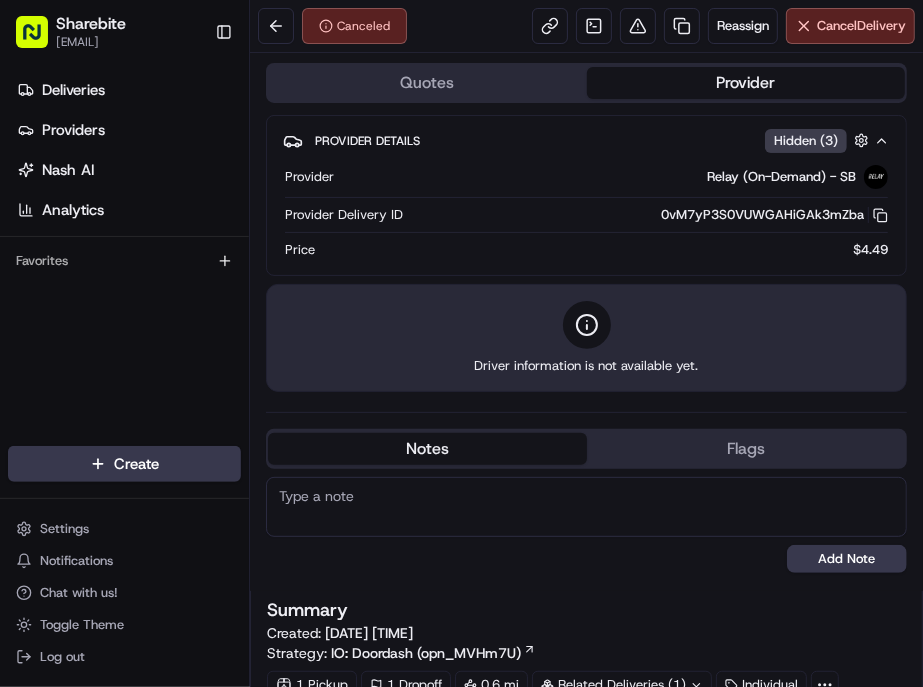 scroll, scrollTop: 0, scrollLeft: 0, axis: both 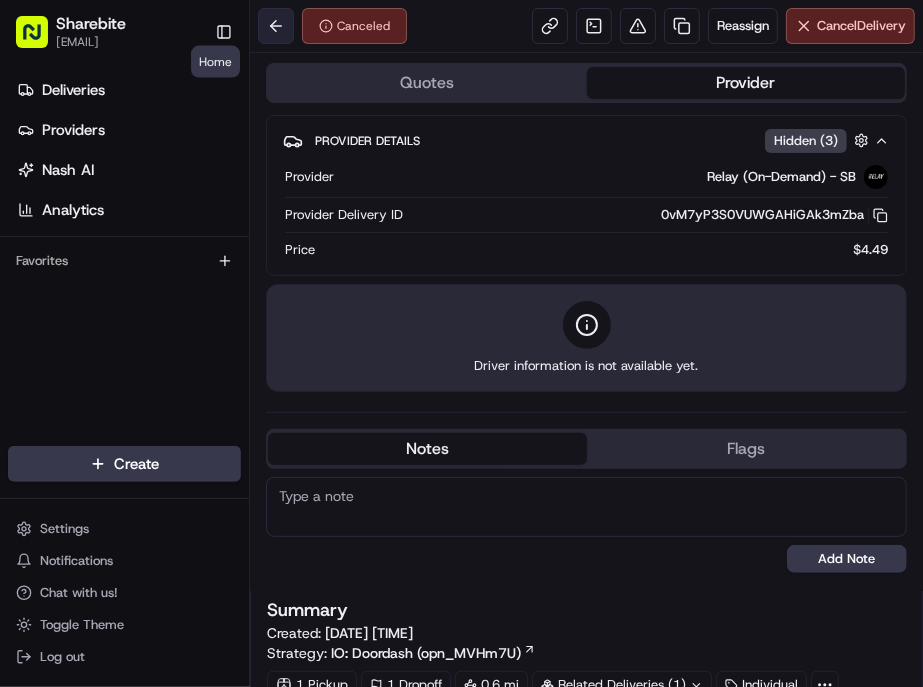 click at bounding box center [276, 26] 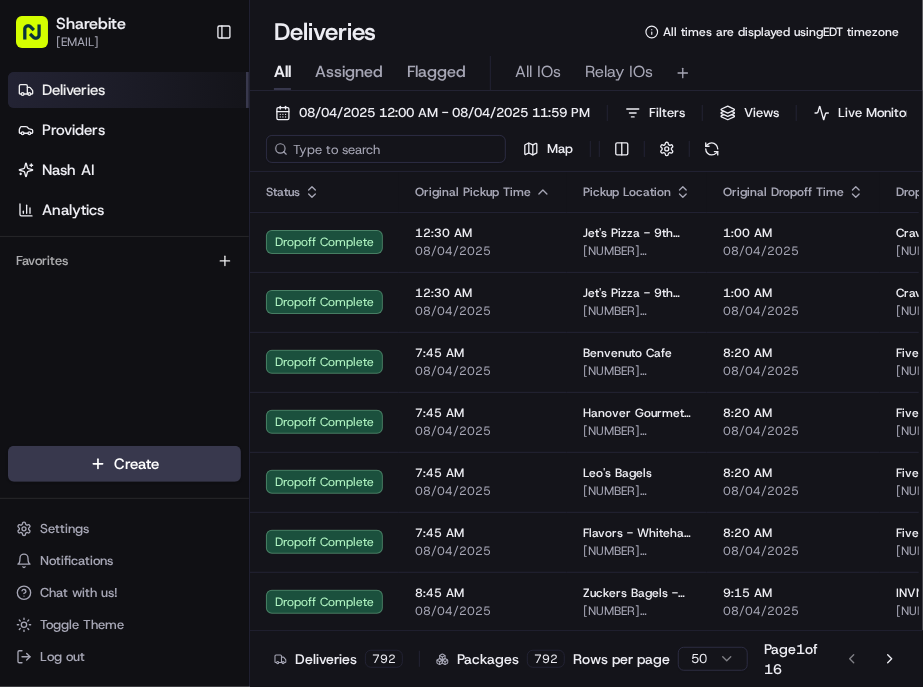 click at bounding box center (386, 149) 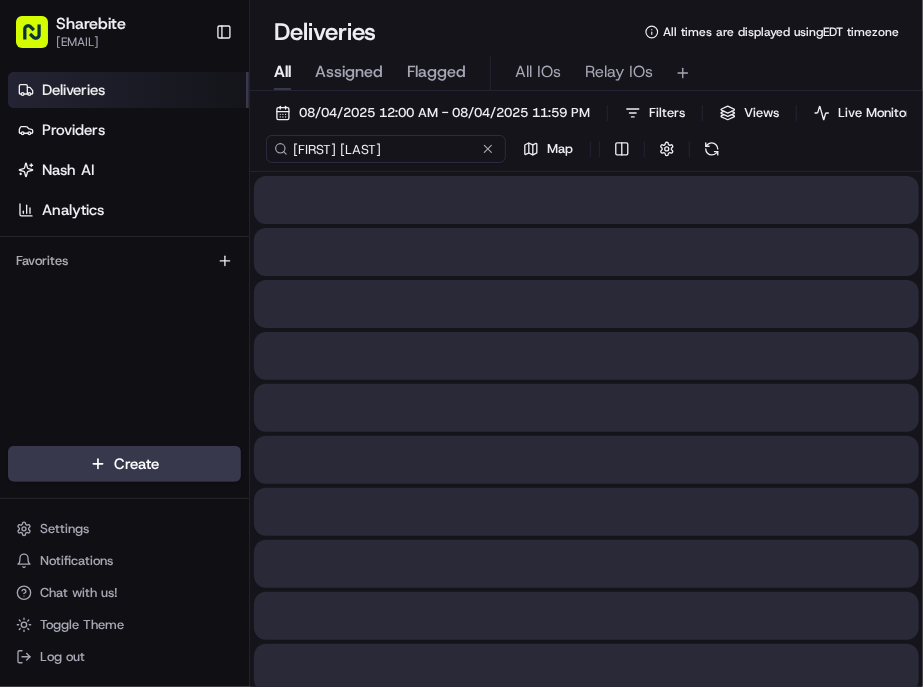 type on "Ian Aquilino" 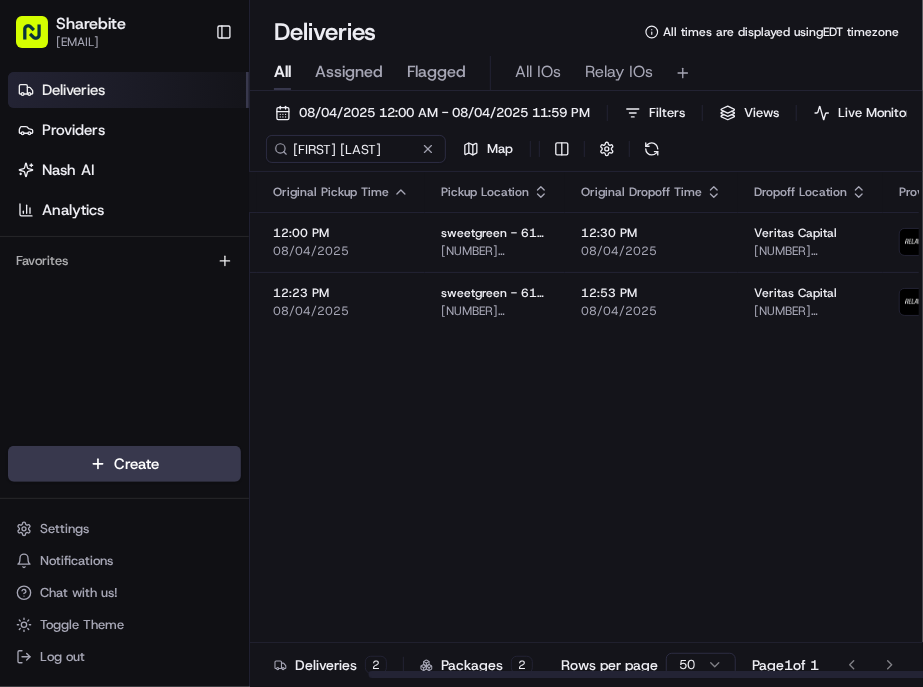 scroll, scrollTop: 0, scrollLeft: 141, axis: horizontal 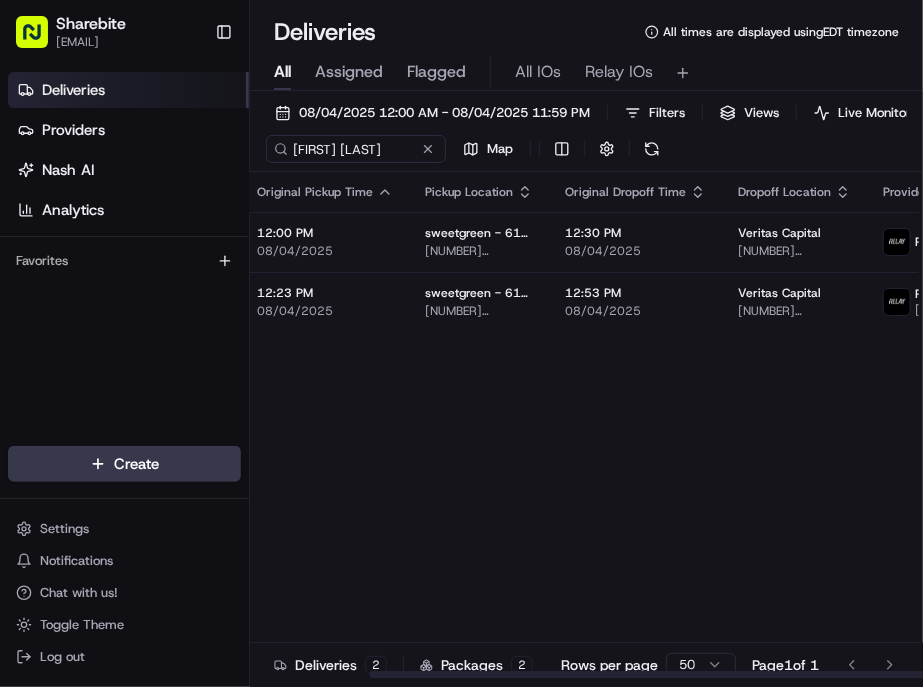 drag, startPoint x: 513, startPoint y: 641, endPoint x: 832, endPoint y: 618, distance: 319.82806 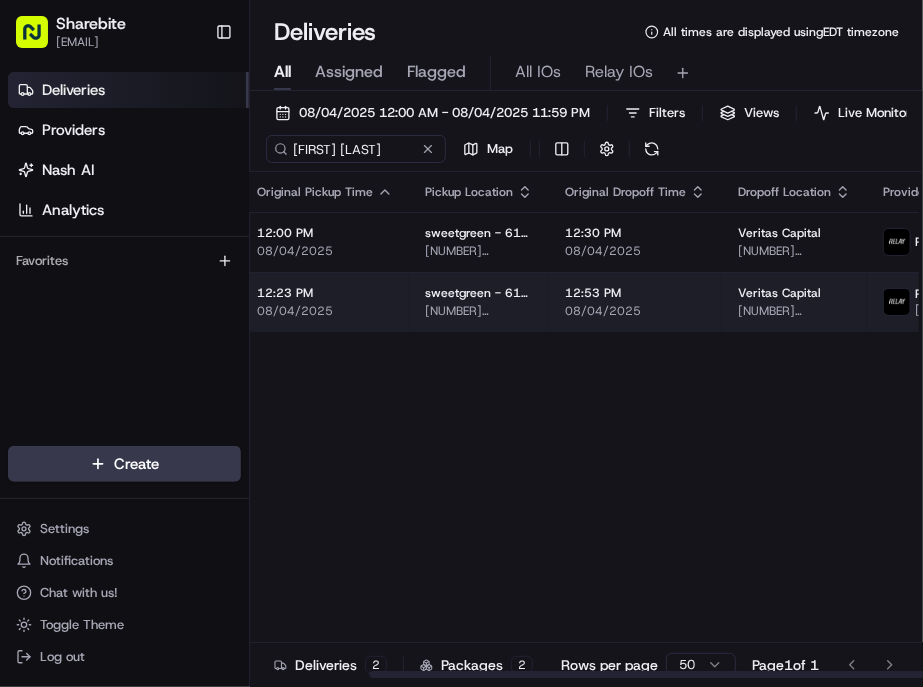click at bounding box center [1119, 302] 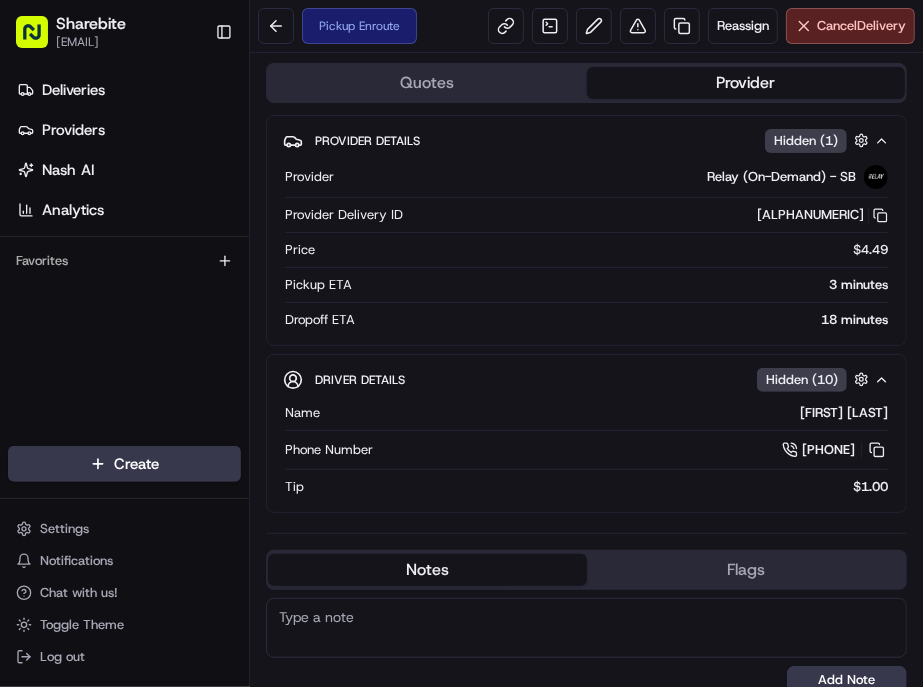 scroll, scrollTop: 0, scrollLeft: 0, axis: both 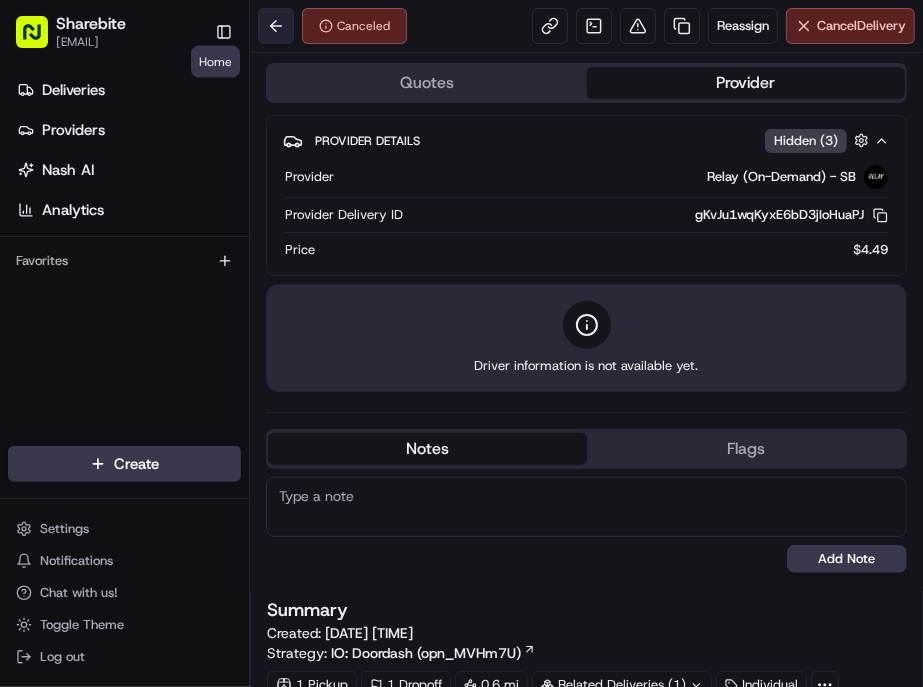 click at bounding box center [276, 26] 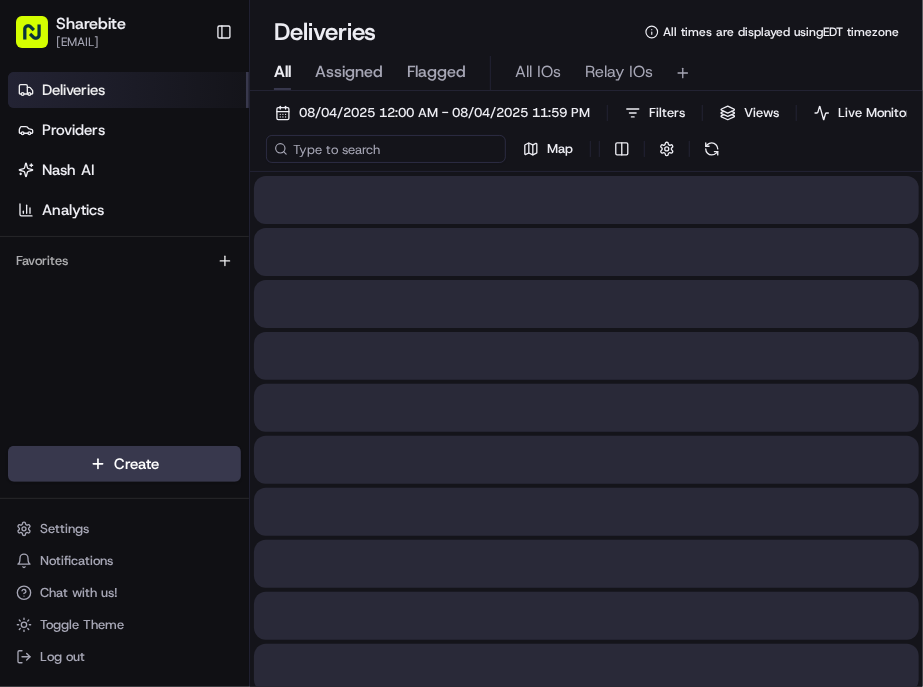 click at bounding box center (386, 149) 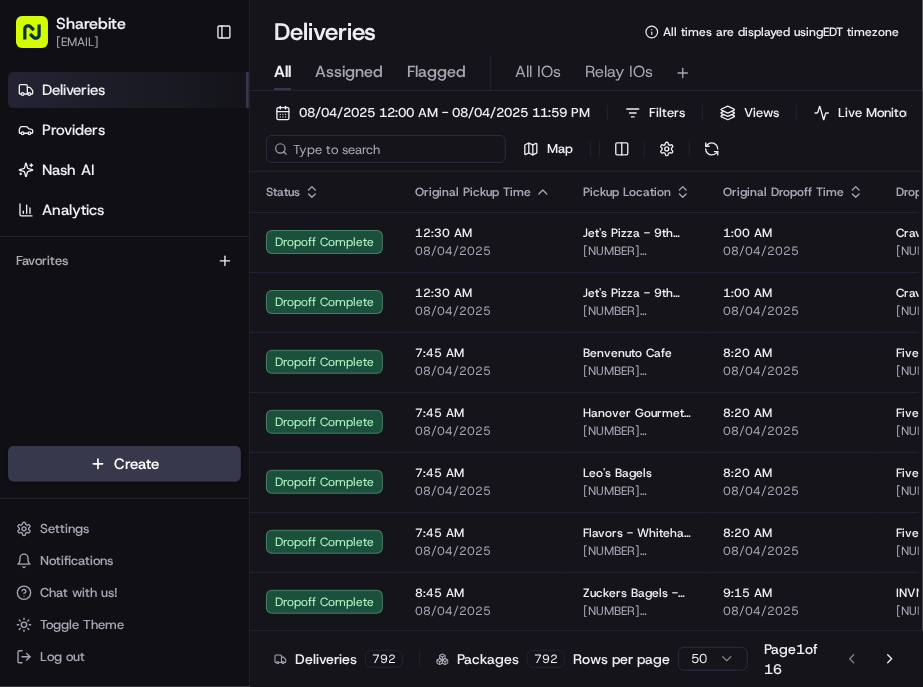 click at bounding box center (386, 149) 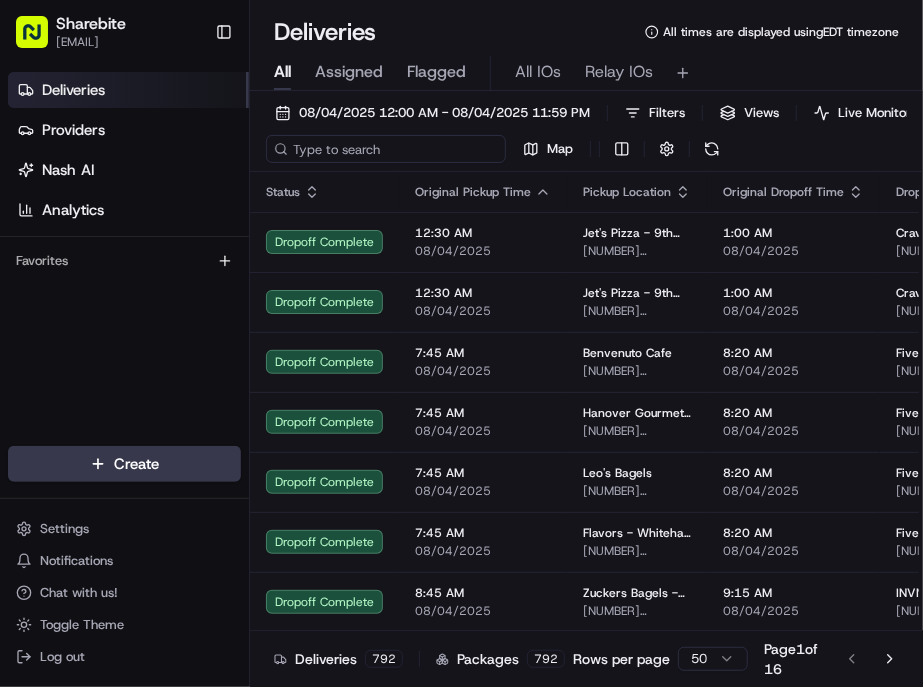 scroll, scrollTop: 0, scrollLeft: 0, axis: both 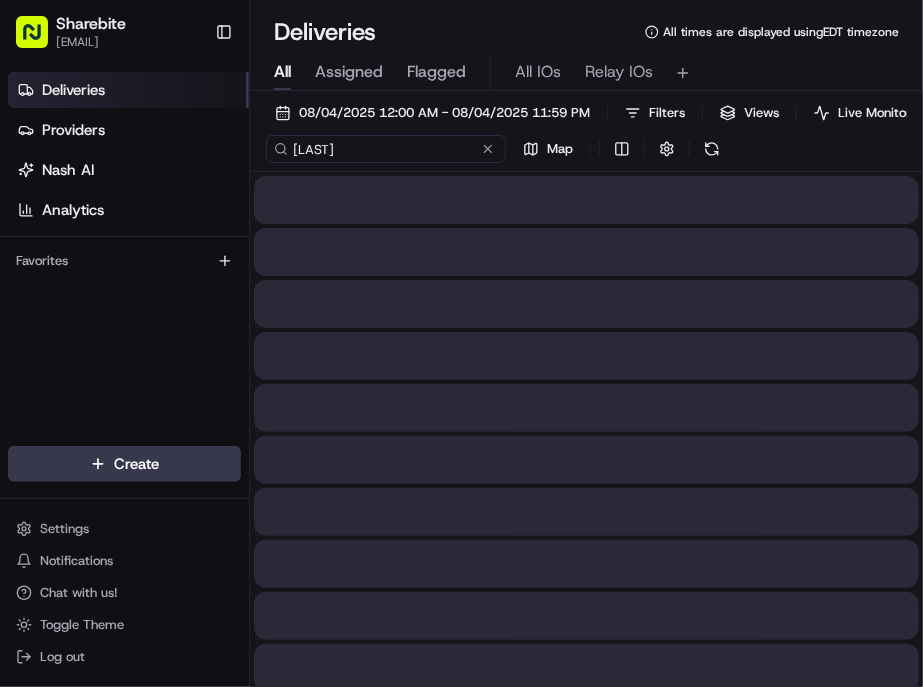 type on "Marema Lo" 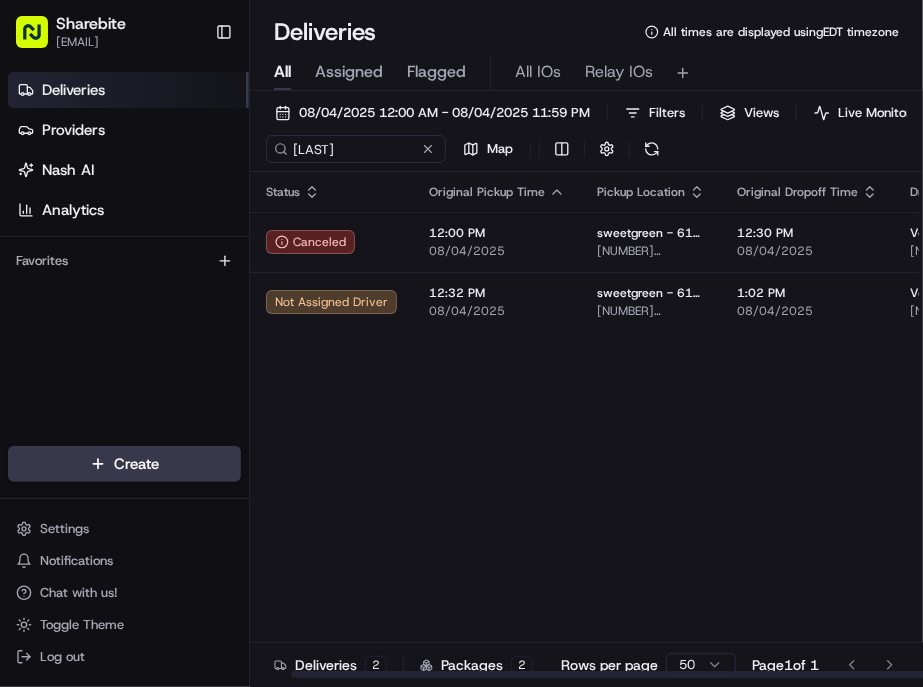 scroll, scrollTop: 0, scrollLeft: 141, axis: horizontal 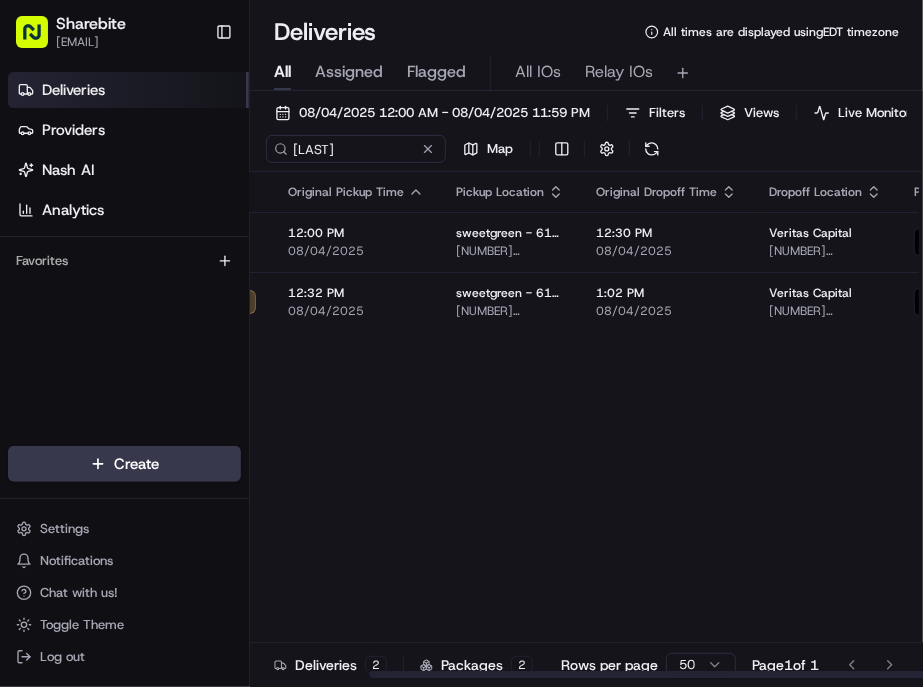 drag, startPoint x: 560, startPoint y: 641, endPoint x: 778, endPoint y: 640, distance: 218.00229 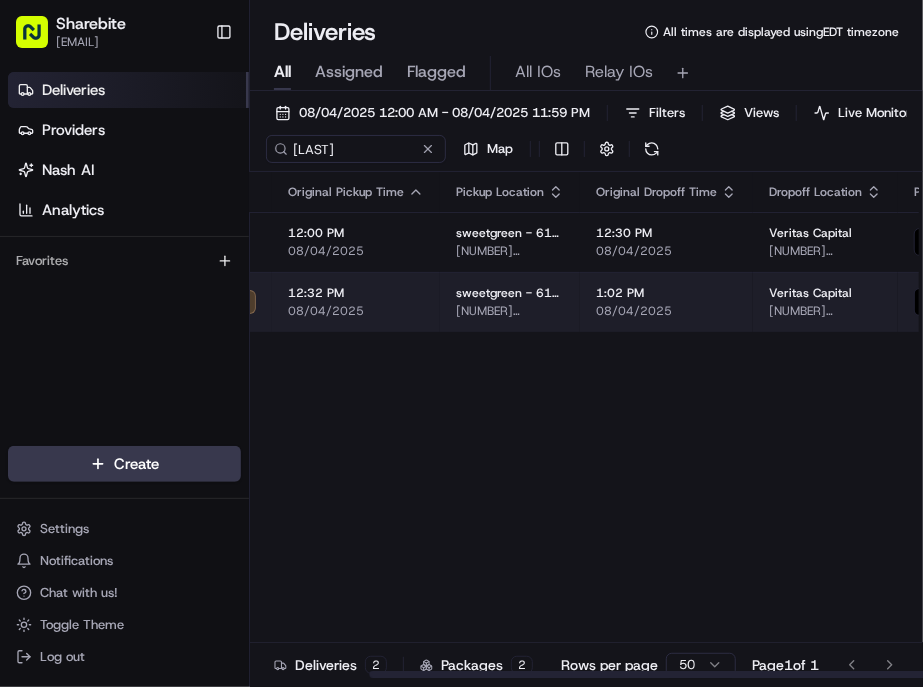 click at bounding box center [1141, 302] 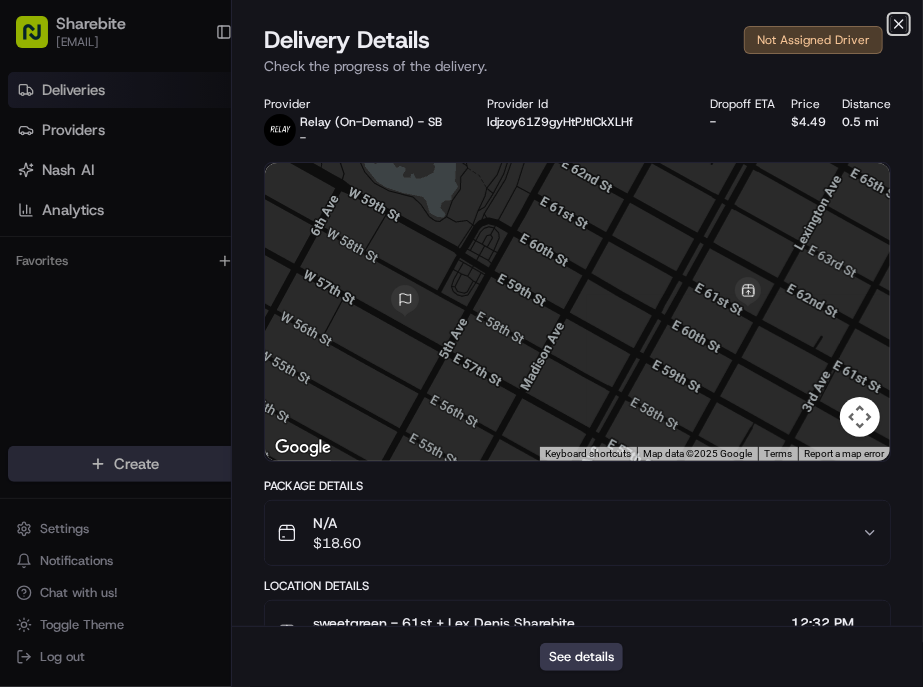 click 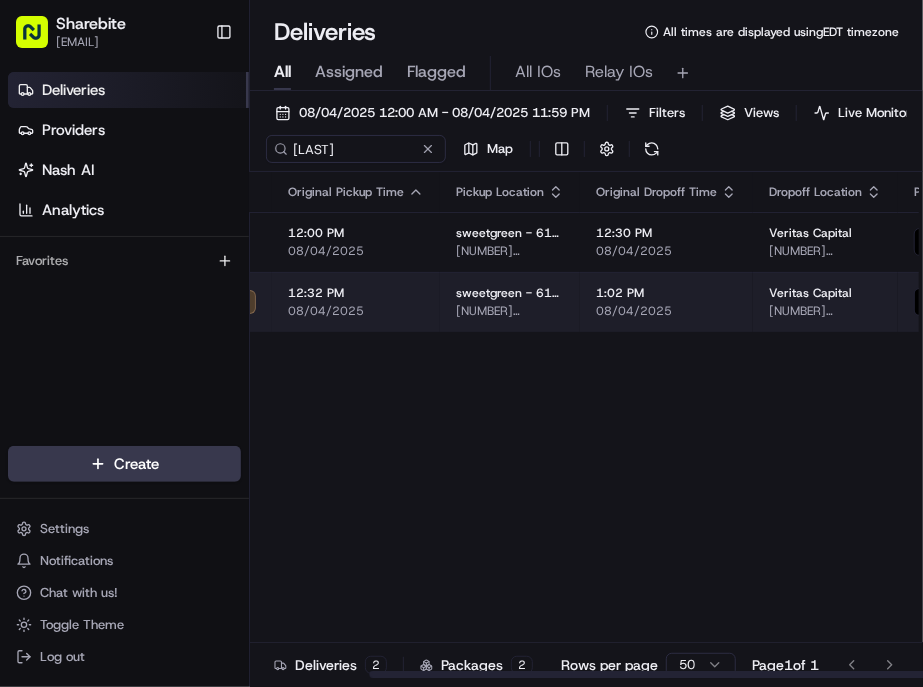 click at bounding box center (1150, 302) 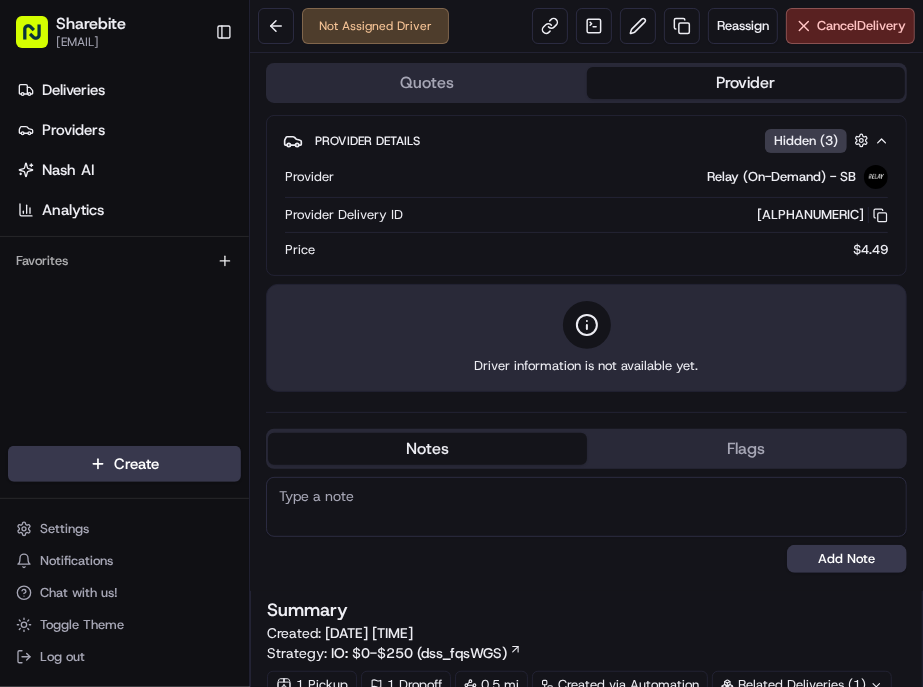 scroll, scrollTop: 0, scrollLeft: 0, axis: both 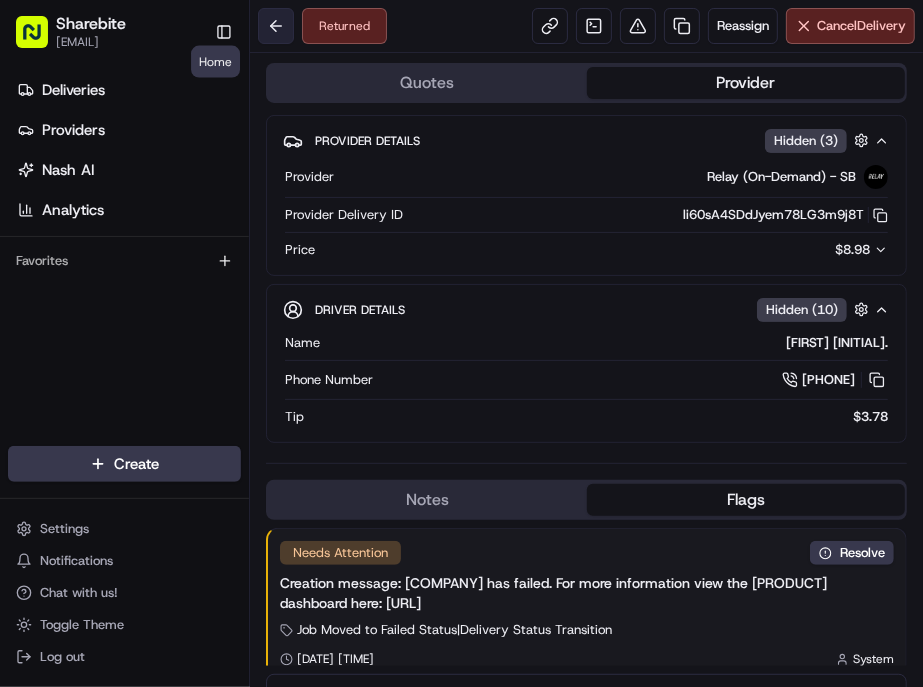 click at bounding box center [276, 26] 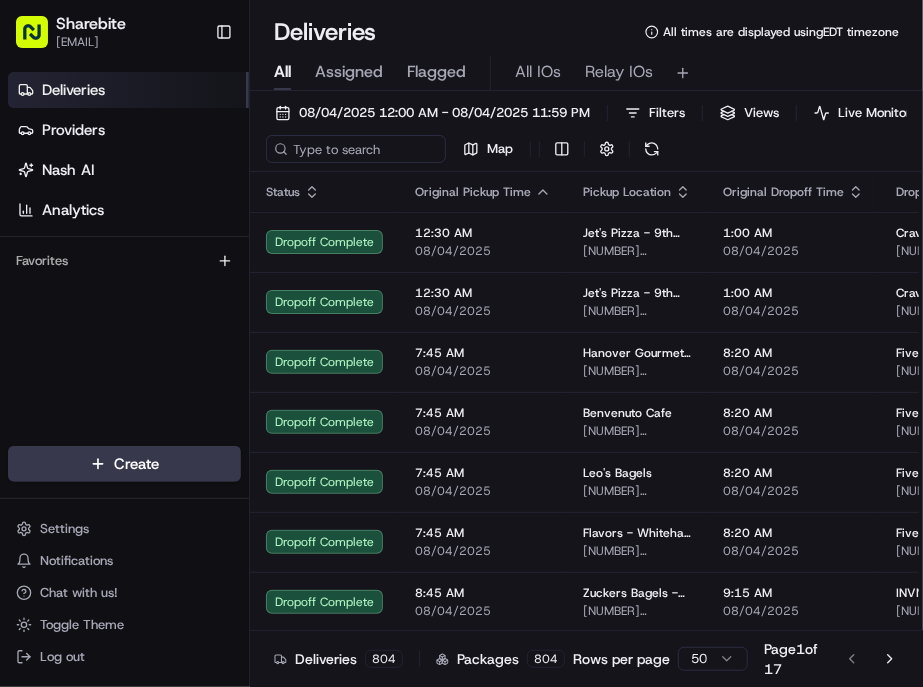 click on "08/04/2025 12:00 AM - 08/04/2025 11:59 PM Filters Views Live Monitoring Map" at bounding box center [586, 135] 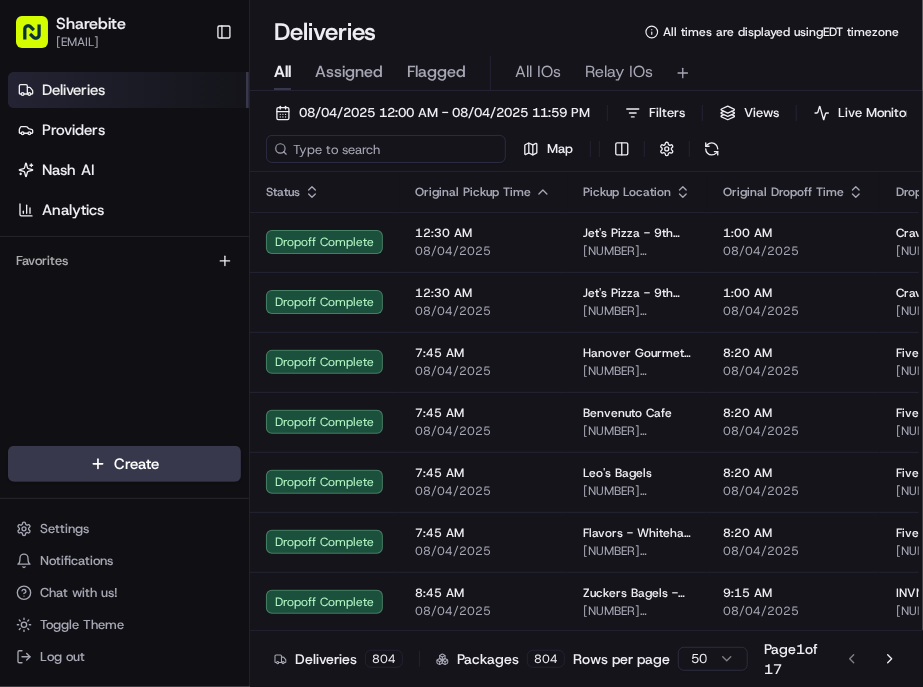 click at bounding box center [386, 149] 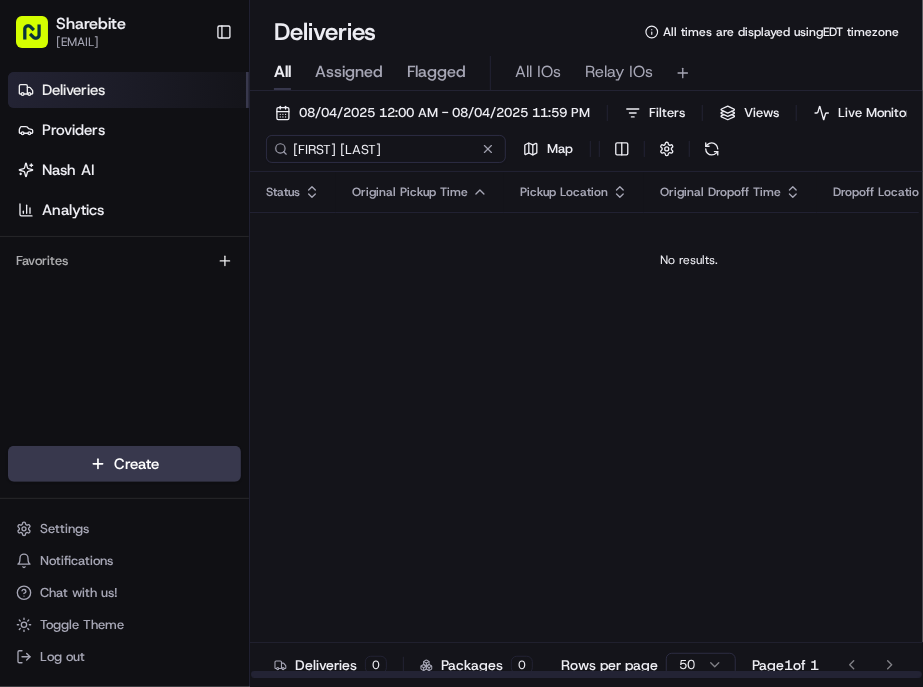 type on "Kelly Whitley" 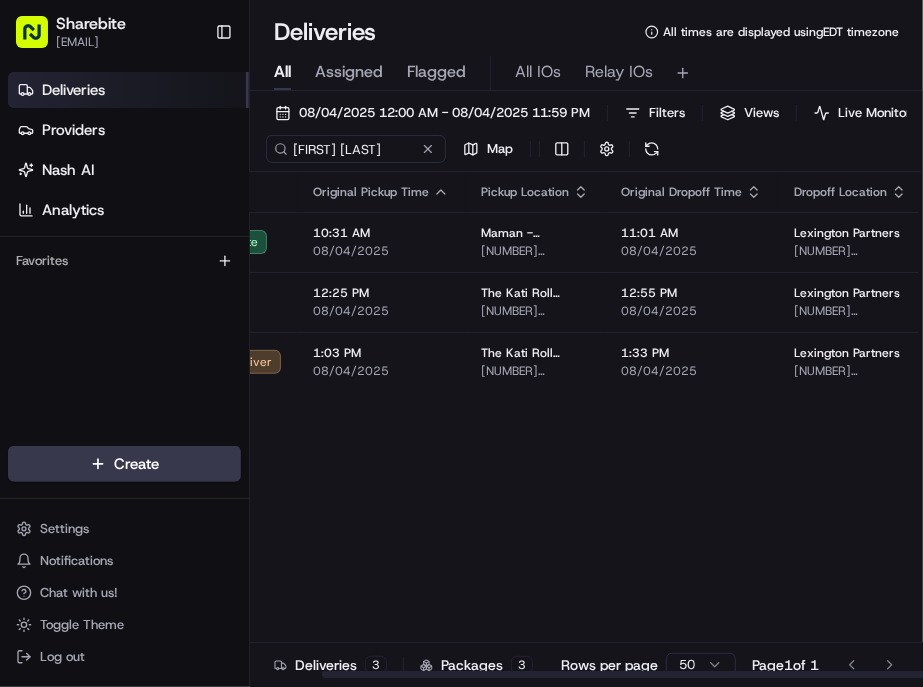 scroll, scrollTop: 0, scrollLeft: 141, axis: horizontal 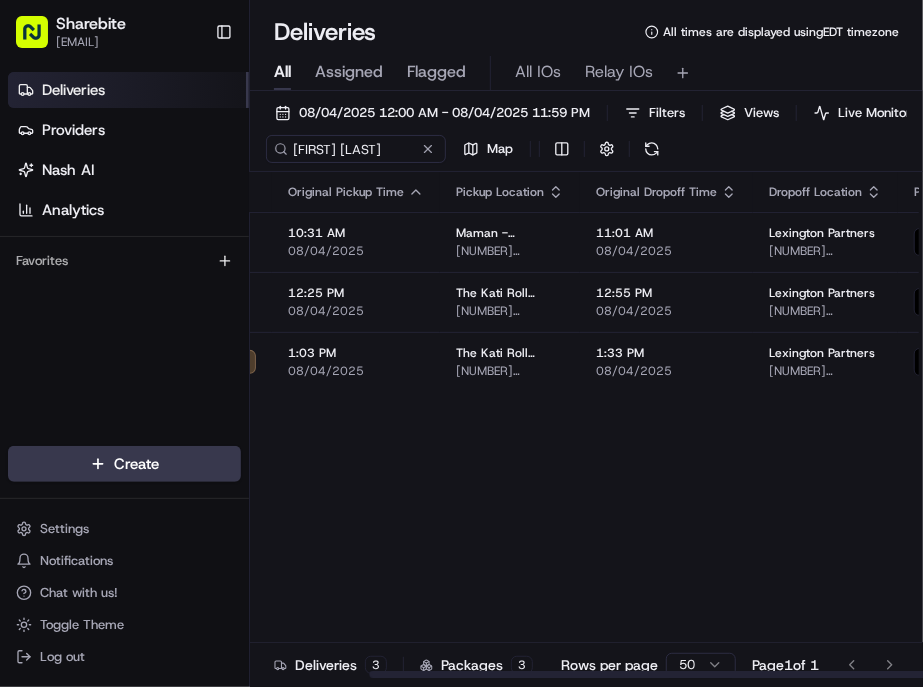 drag, startPoint x: 514, startPoint y: 641, endPoint x: 734, endPoint y: 642, distance: 220.00227 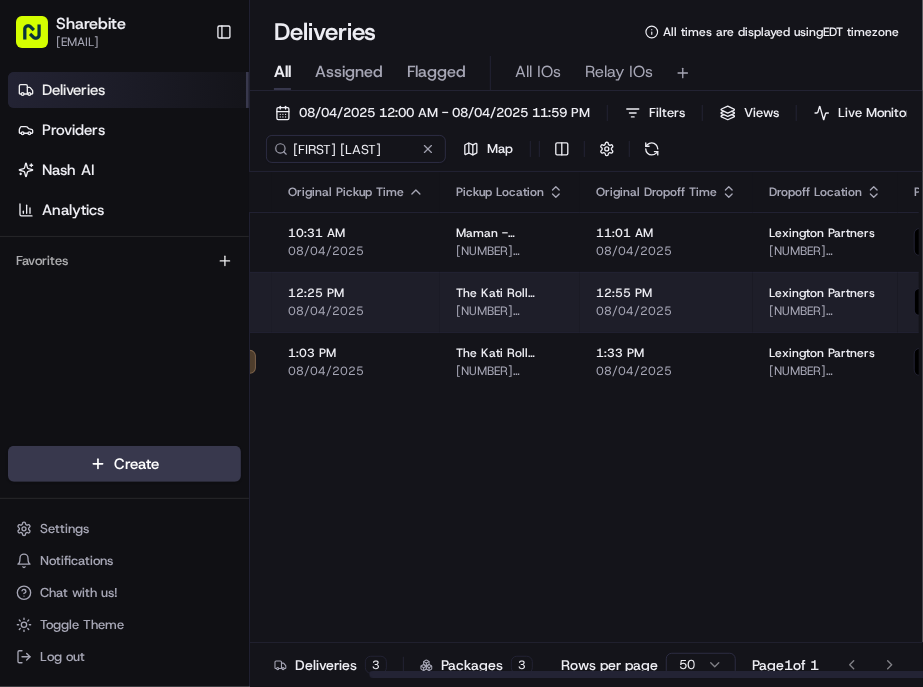 click at bounding box center [1150, 302] 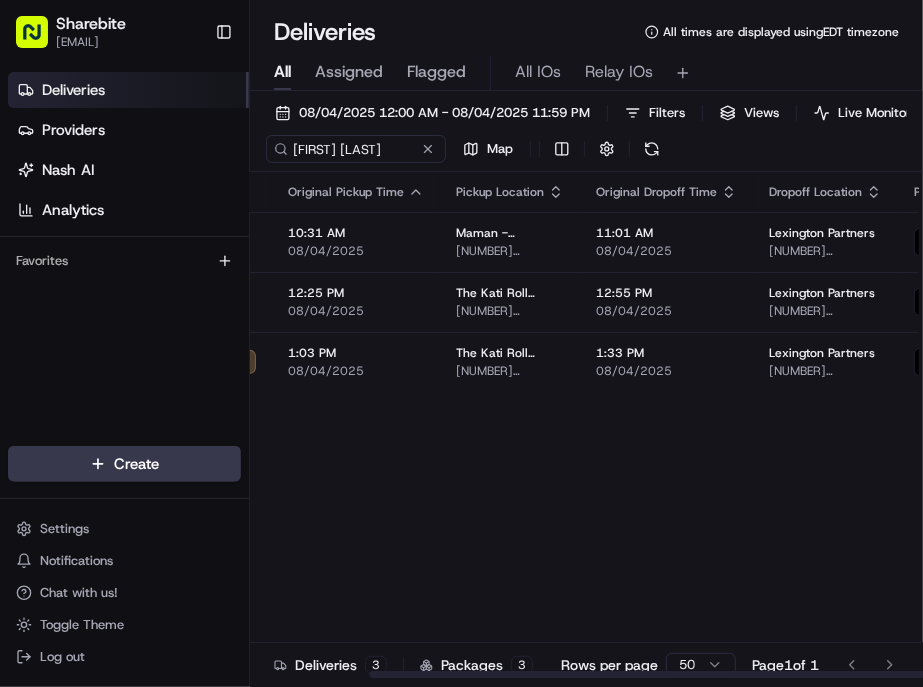 click at bounding box center (586, 674) 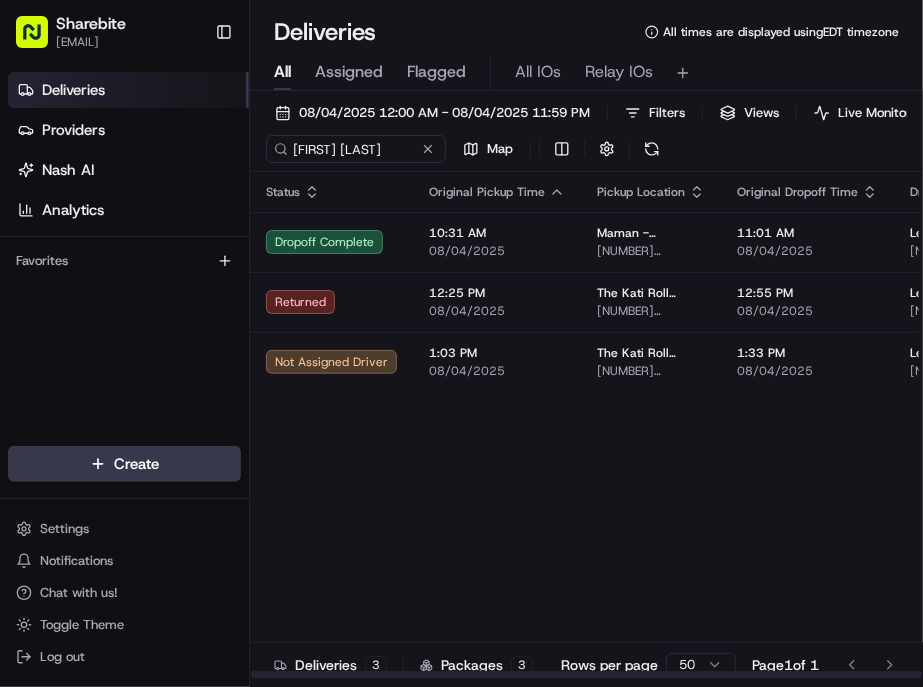 scroll, scrollTop: 0, scrollLeft: 141, axis: horizontal 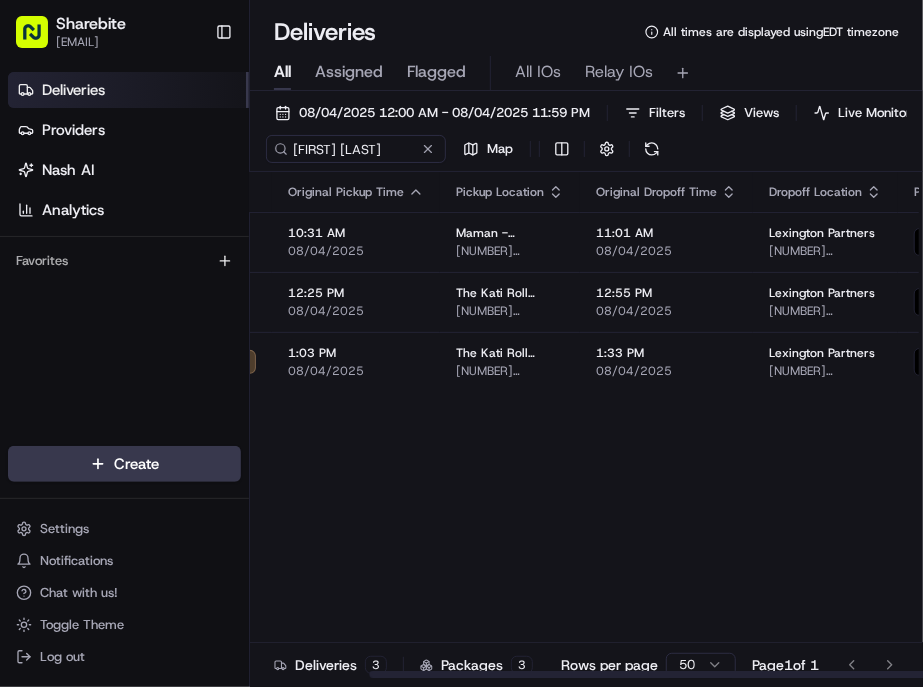 drag, startPoint x: 598, startPoint y: 637, endPoint x: 822, endPoint y: 641, distance: 224.0357 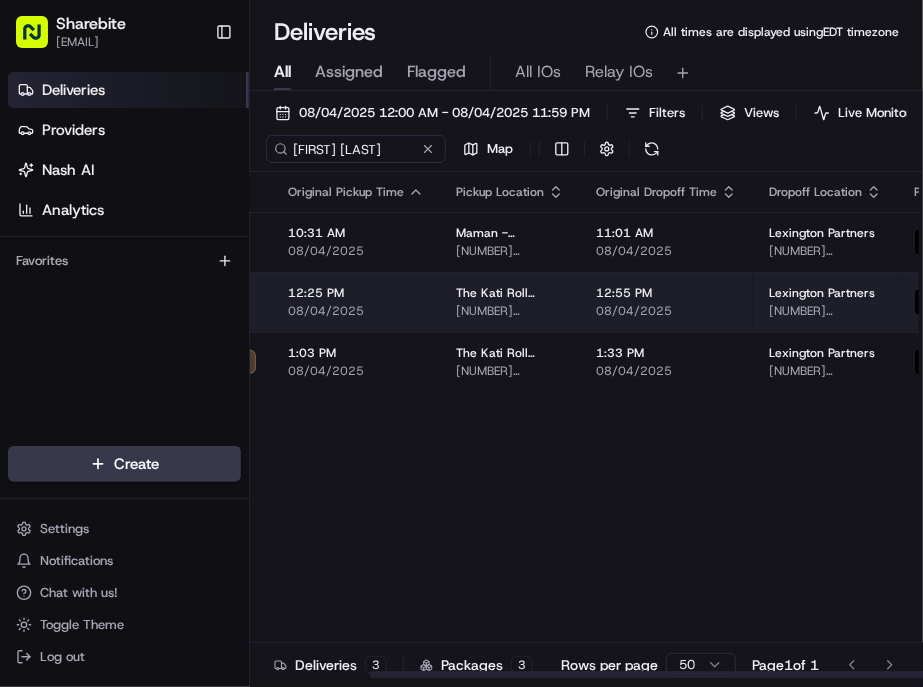 click at bounding box center [1150, 302] 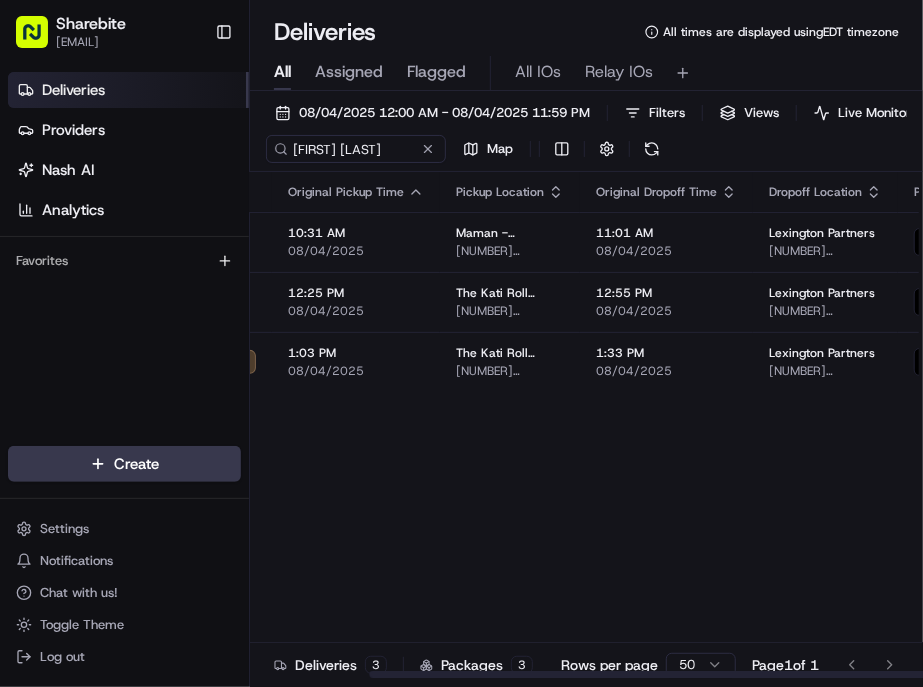 drag, startPoint x: 506, startPoint y: 641, endPoint x: 710, endPoint y: 642, distance: 204.00246 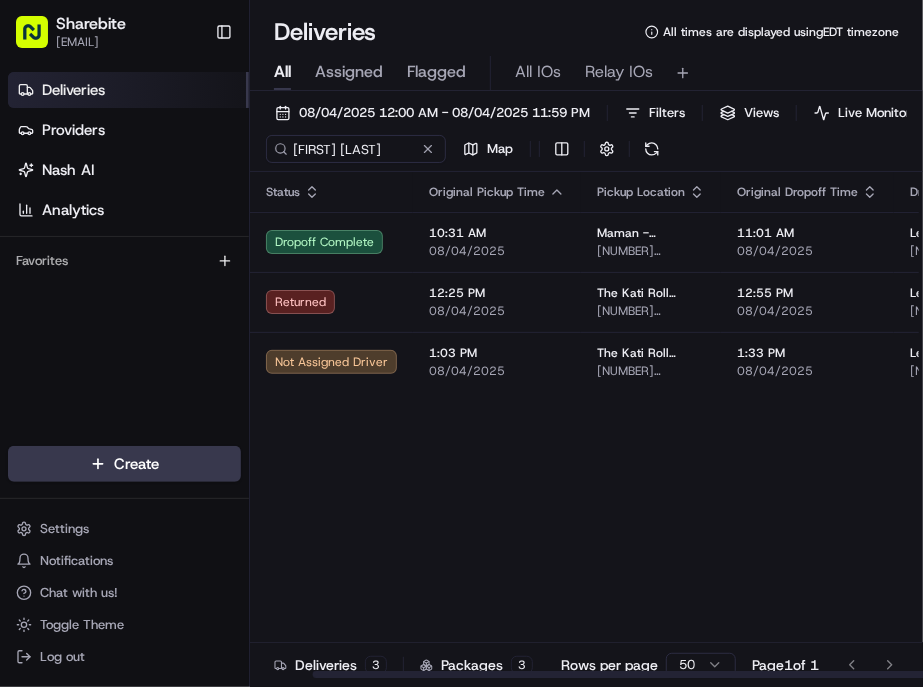 scroll, scrollTop: 0, scrollLeft: 141, axis: horizontal 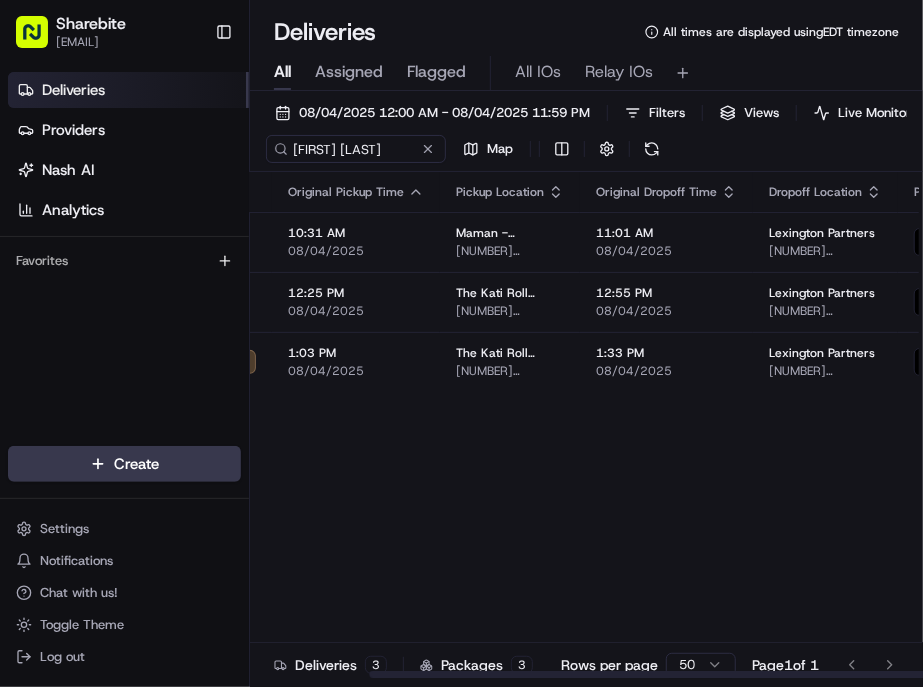drag, startPoint x: 553, startPoint y: 643, endPoint x: 831, endPoint y: 633, distance: 278.1798 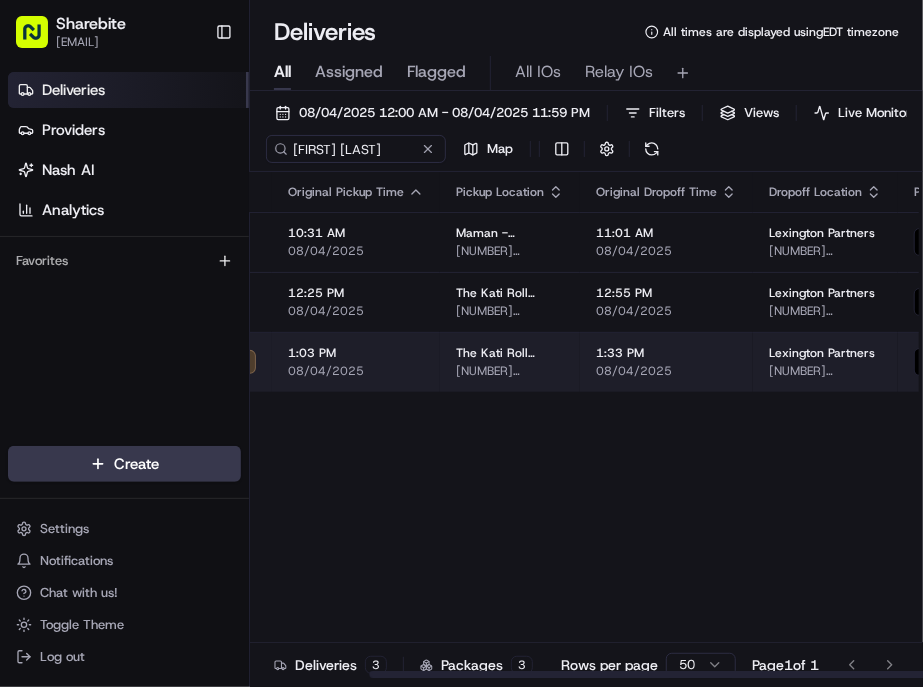 click at bounding box center [1150, 362] 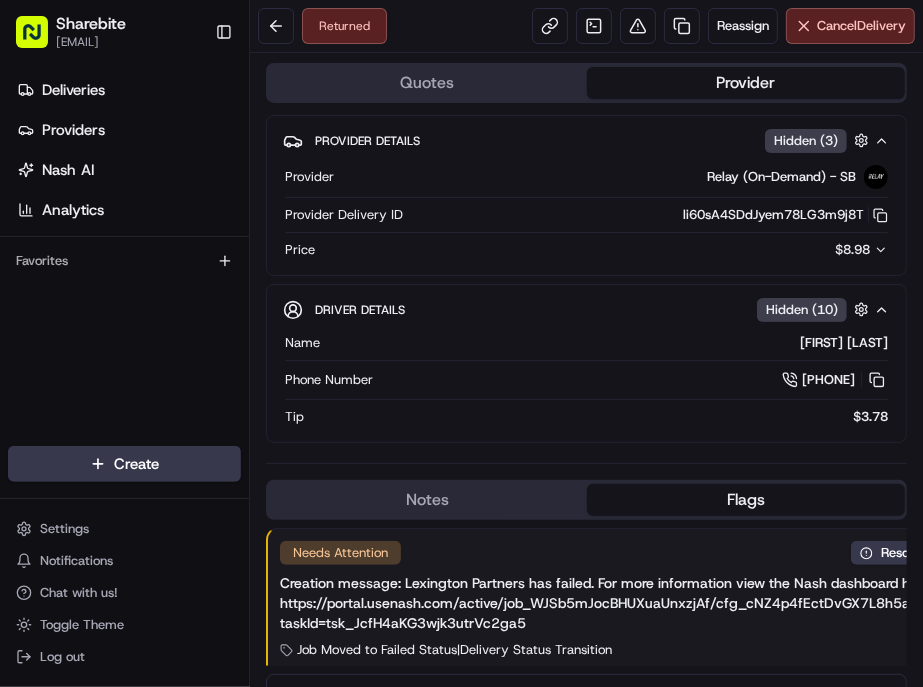 scroll, scrollTop: 0, scrollLeft: 0, axis: both 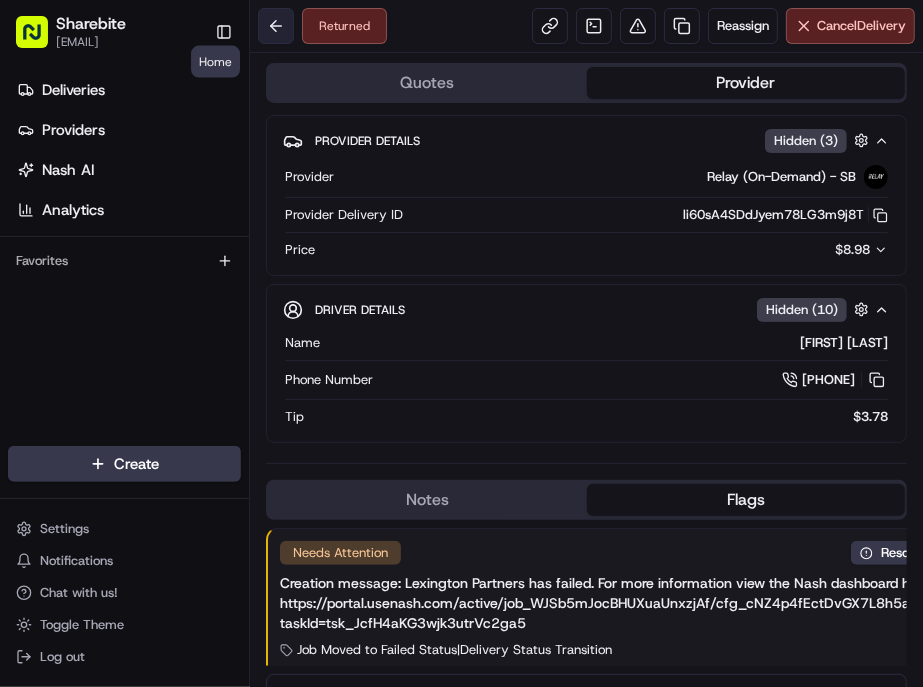 click at bounding box center [276, 26] 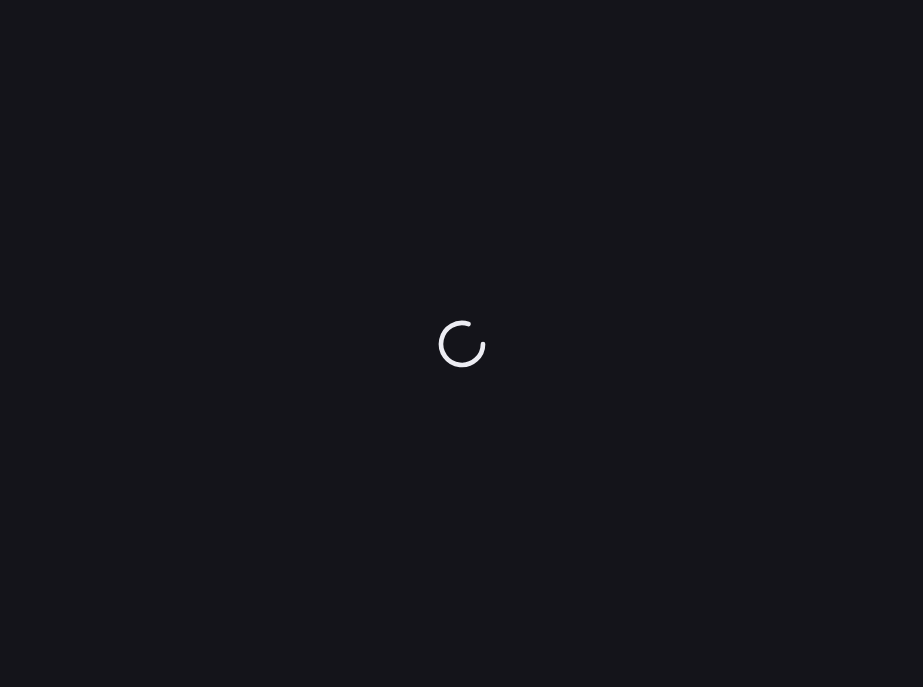 scroll, scrollTop: 0, scrollLeft: 0, axis: both 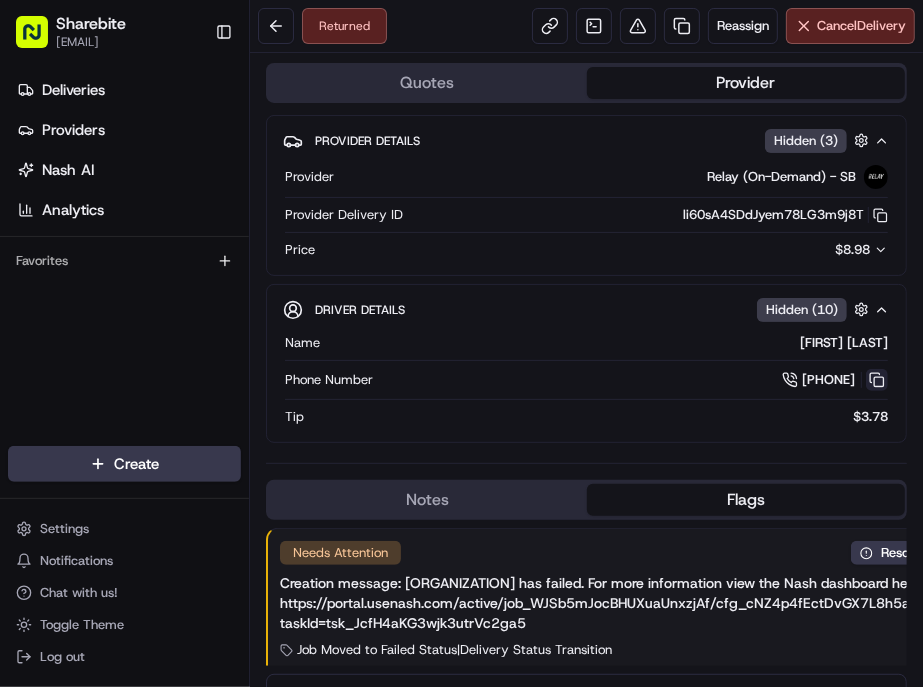 click at bounding box center [877, 380] 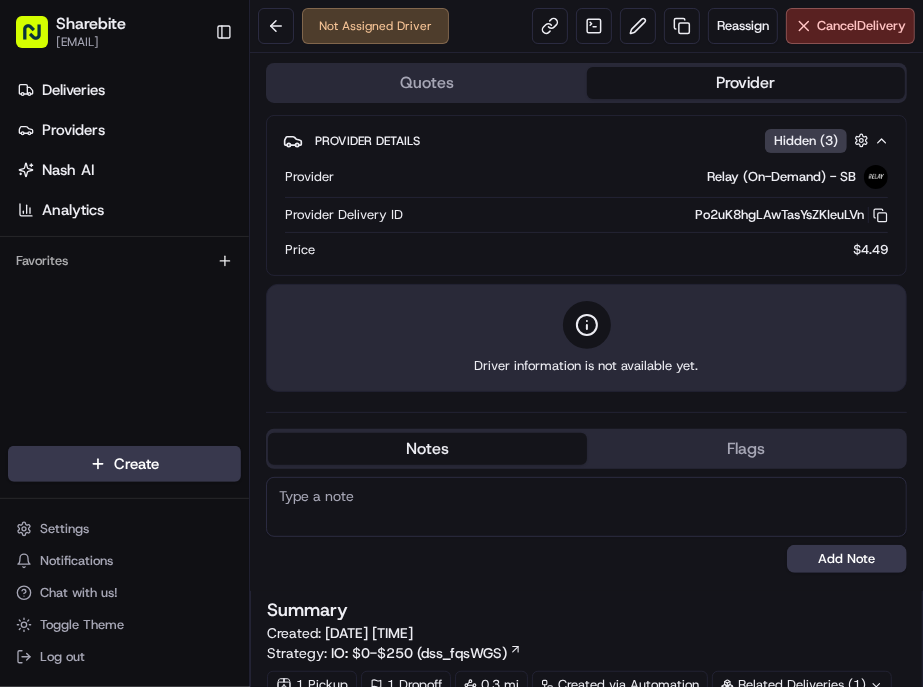 scroll, scrollTop: 0, scrollLeft: 0, axis: both 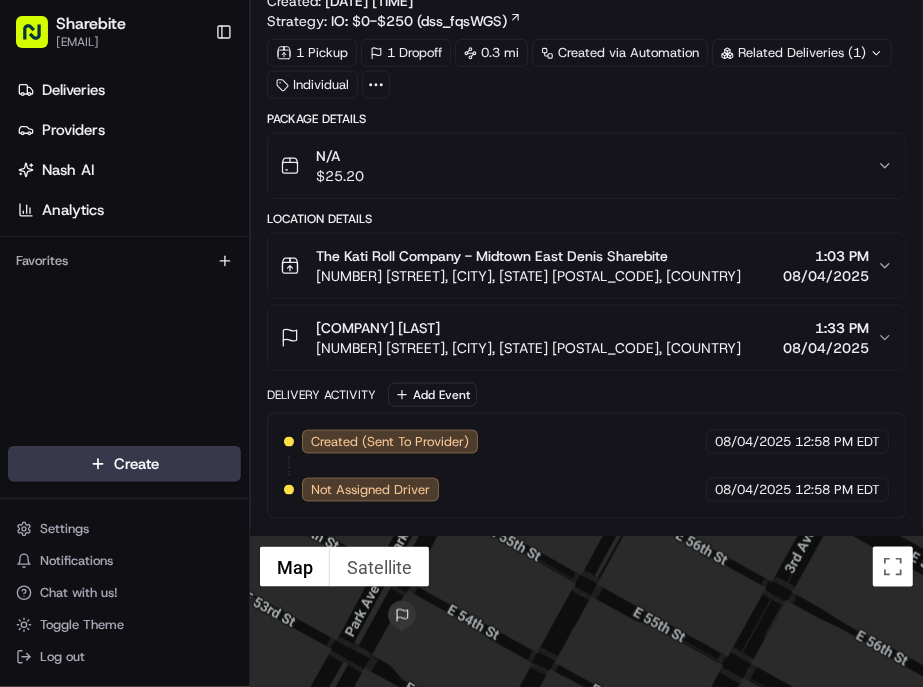 drag, startPoint x: 277, startPoint y: 640, endPoint x: 277, endPoint y: 685, distance: 45 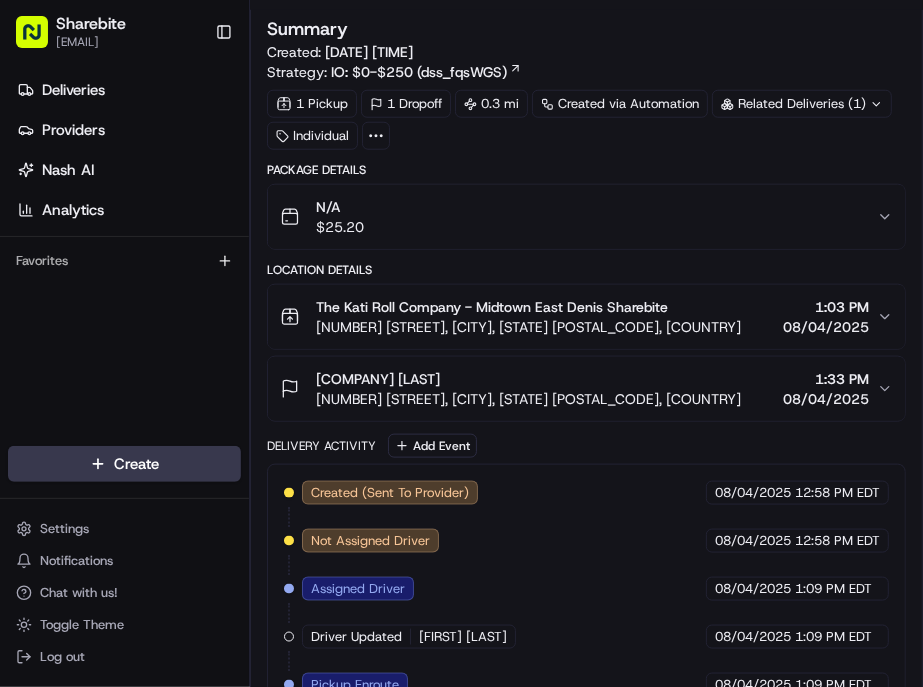 scroll, scrollTop: 674, scrollLeft: 0, axis: vertical 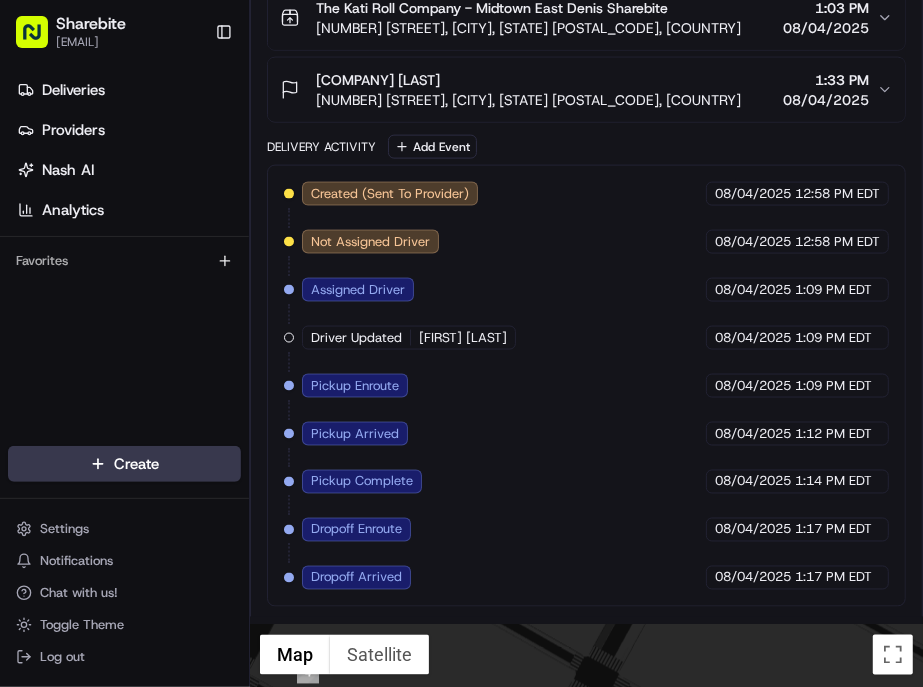 click on "Toggle Theme" at bounding box center [124, 625] 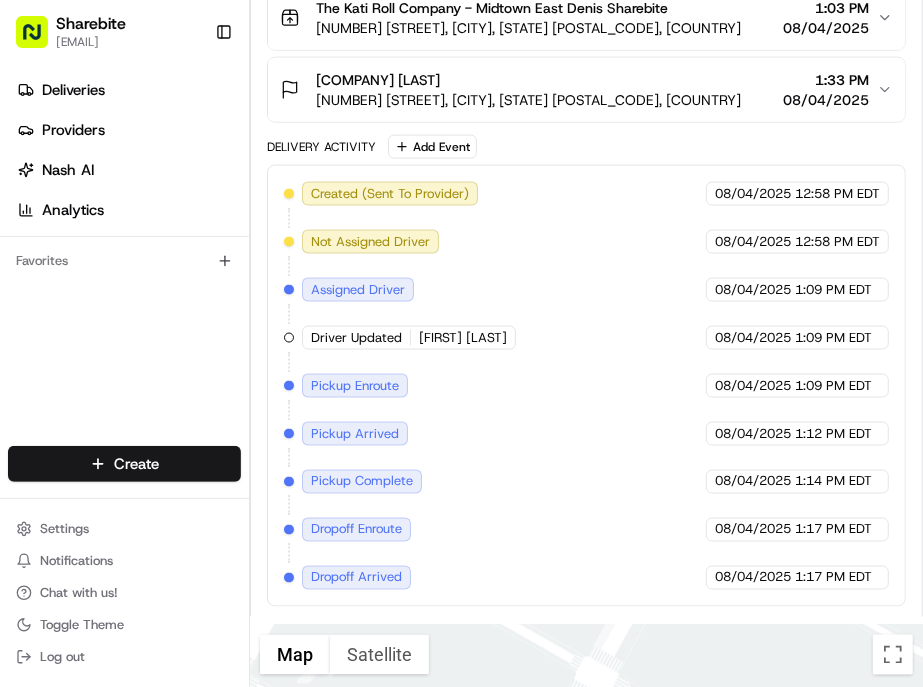 click at bounding box center [586, 835] 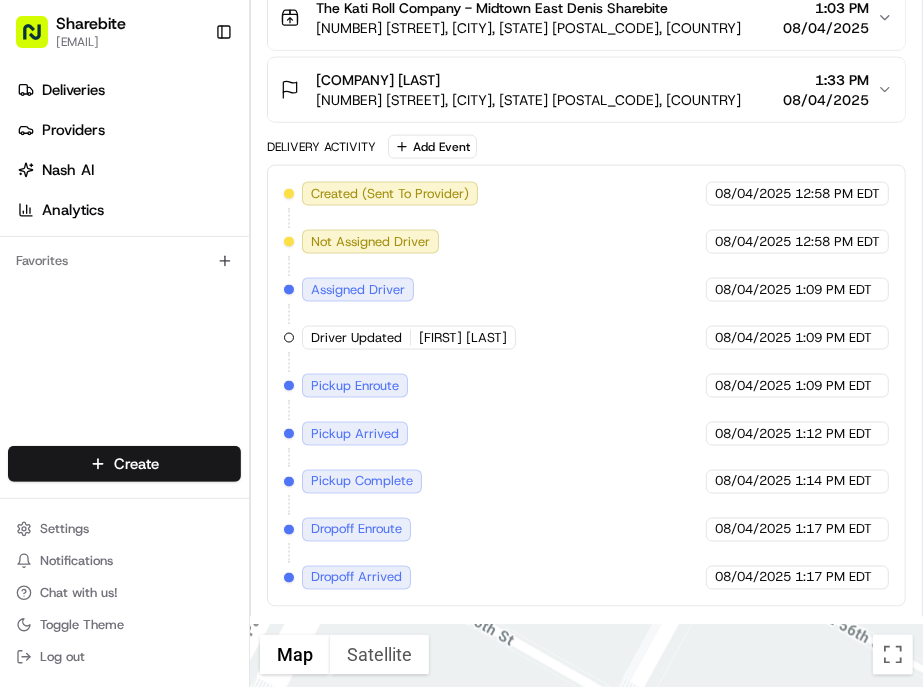click at bounding box center (586, 835) 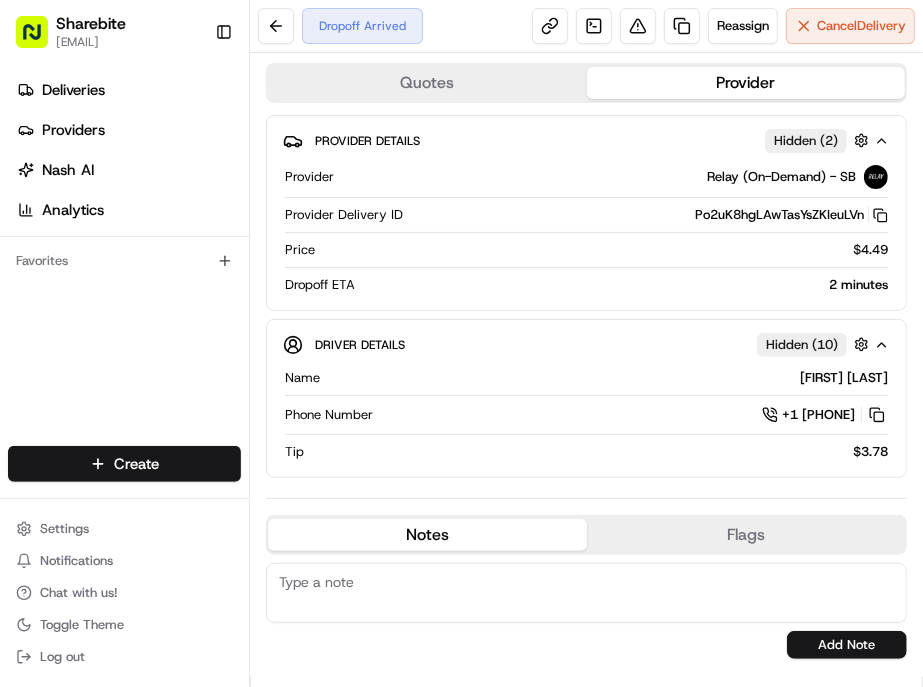 scroll, scrollTop: 0, scrollLeft: 0, axis: both 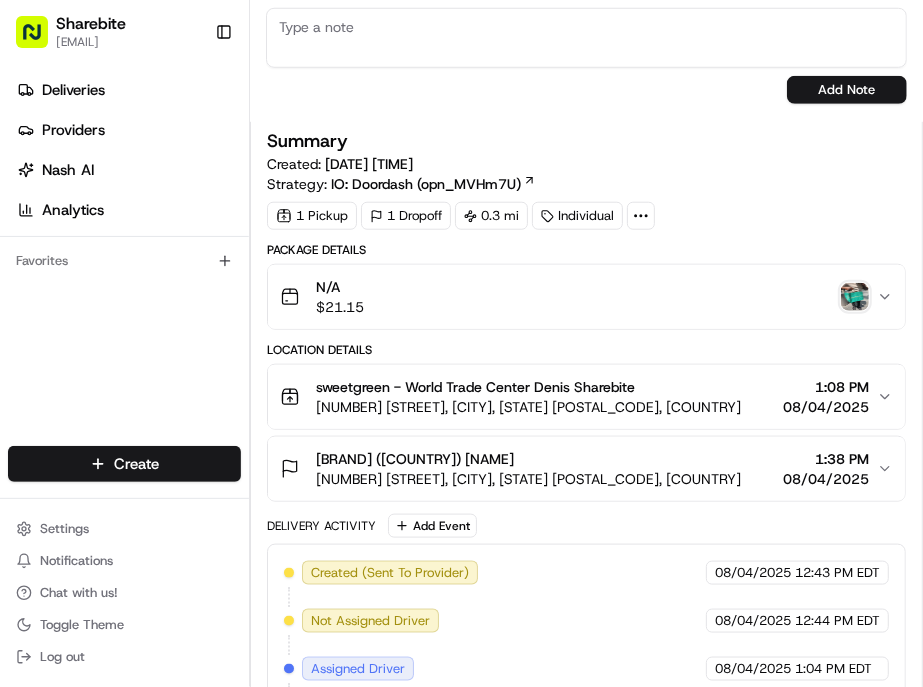 click on "N/A $ 21.15" at bounding box center [578, 297] 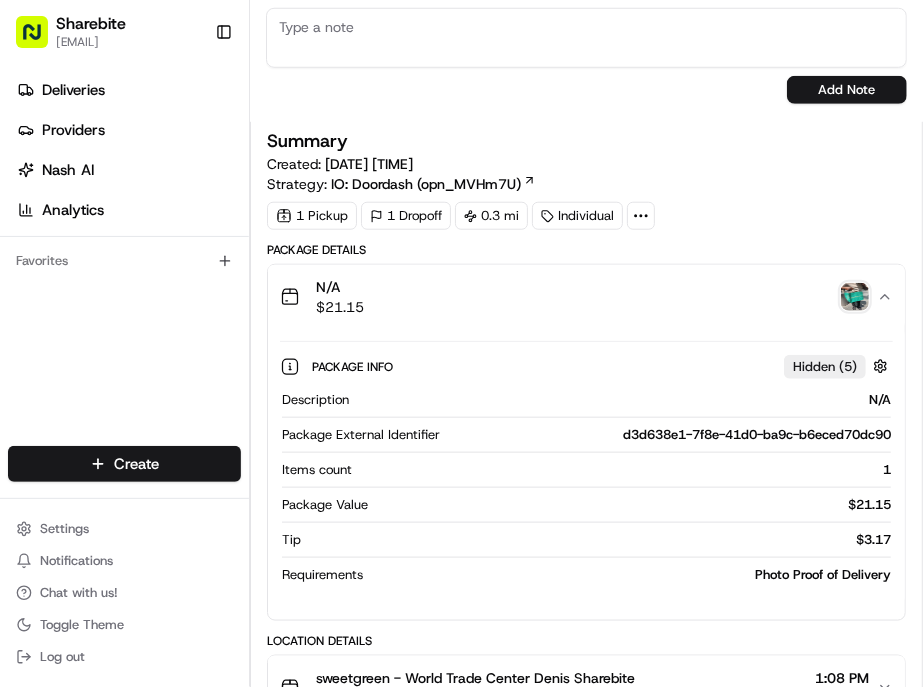 click at bounding box center [855, 297] 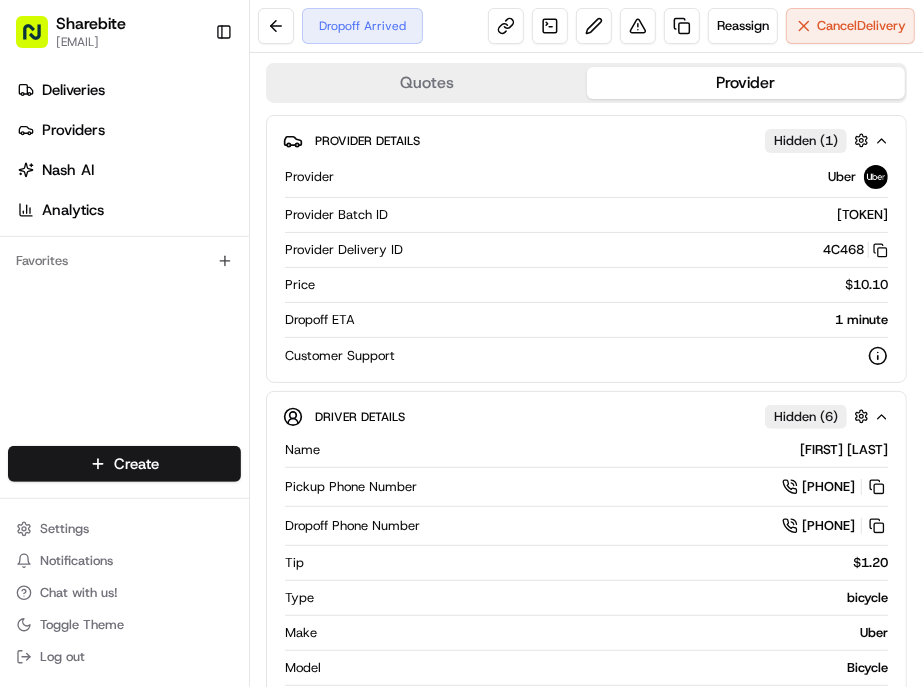 scroll, scrollTop: 0, scrollLeft: 0, axis: both 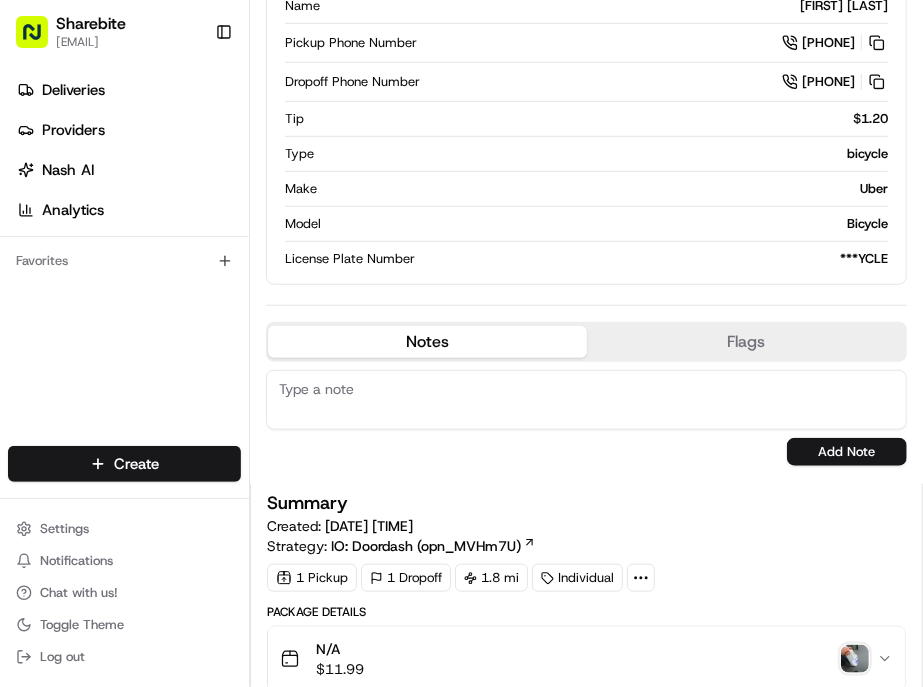 click on "N/A $ 11.99" at bounding box center (578, 659) 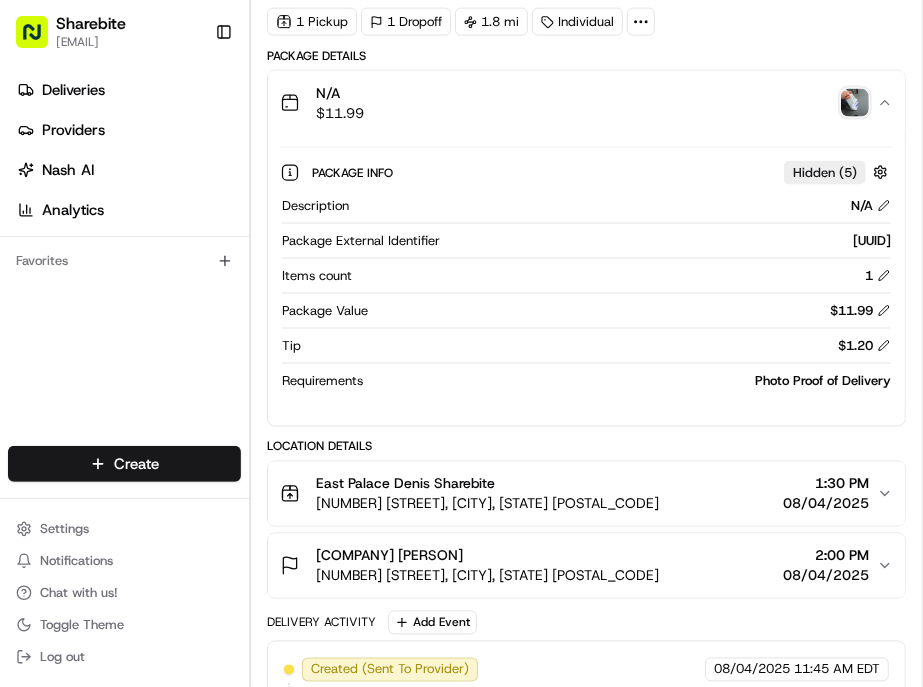 scroll, scrollTop: 1222, scrollLeft: 0, axis: vertical 